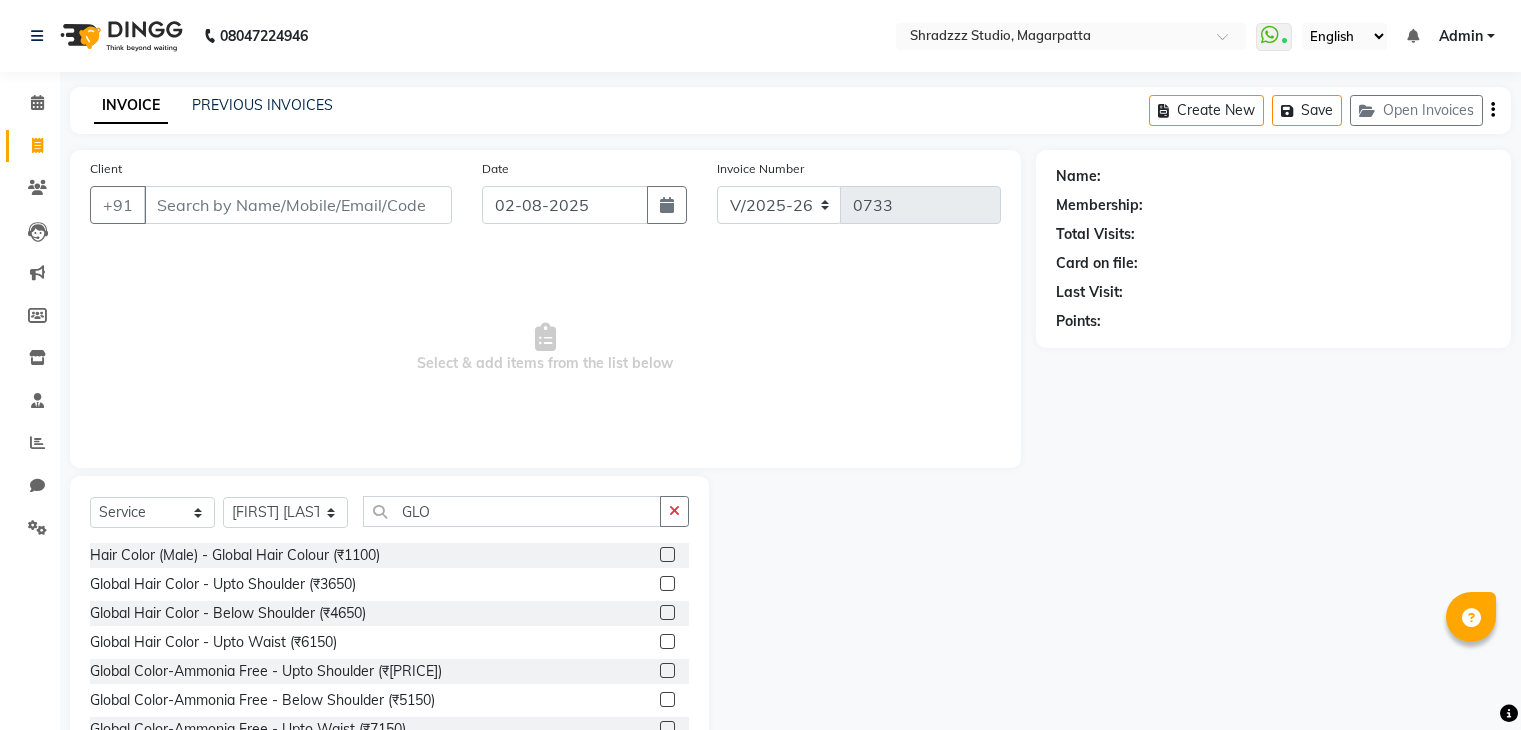 select on "4544" 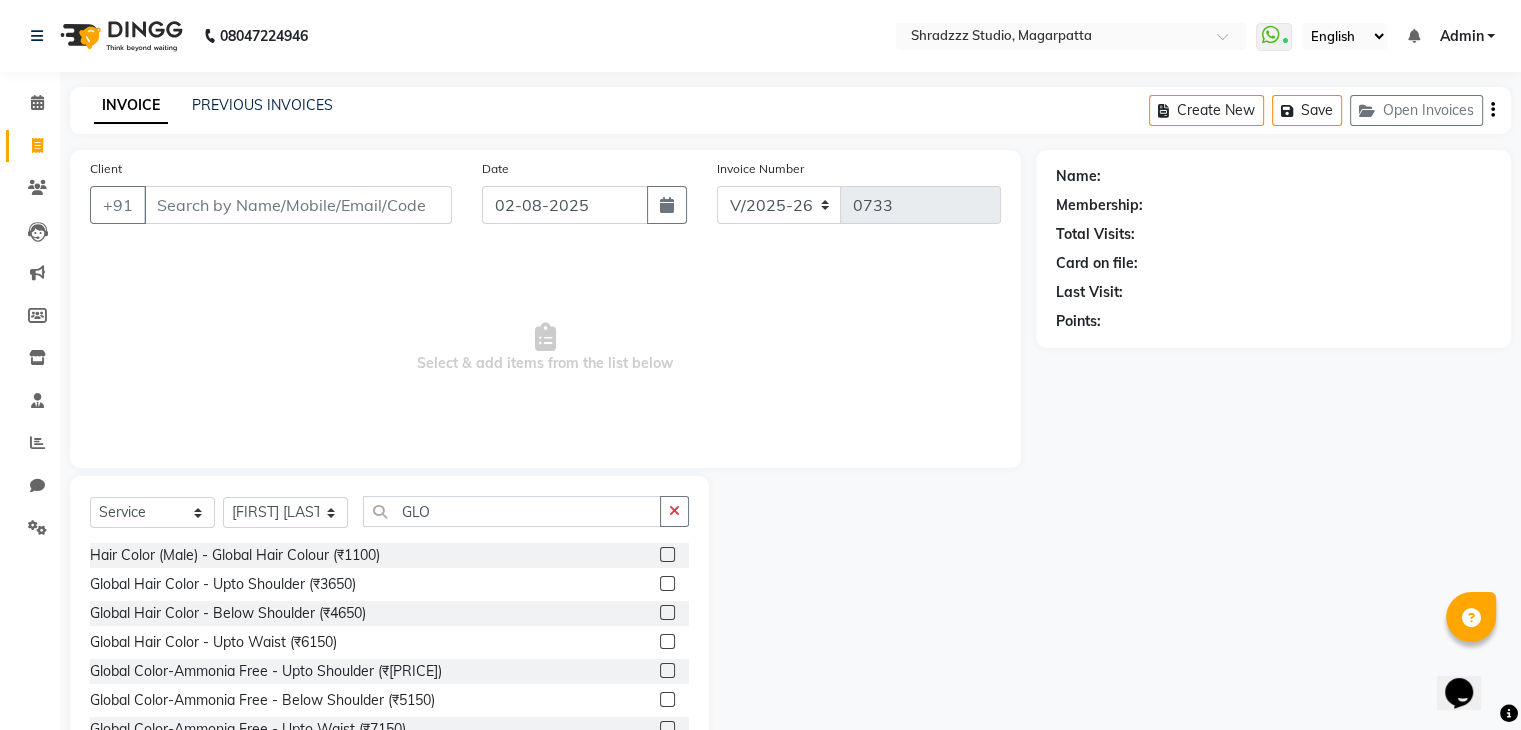 scroll, scrollTop: 0, scrollLeft: 0, axis: both 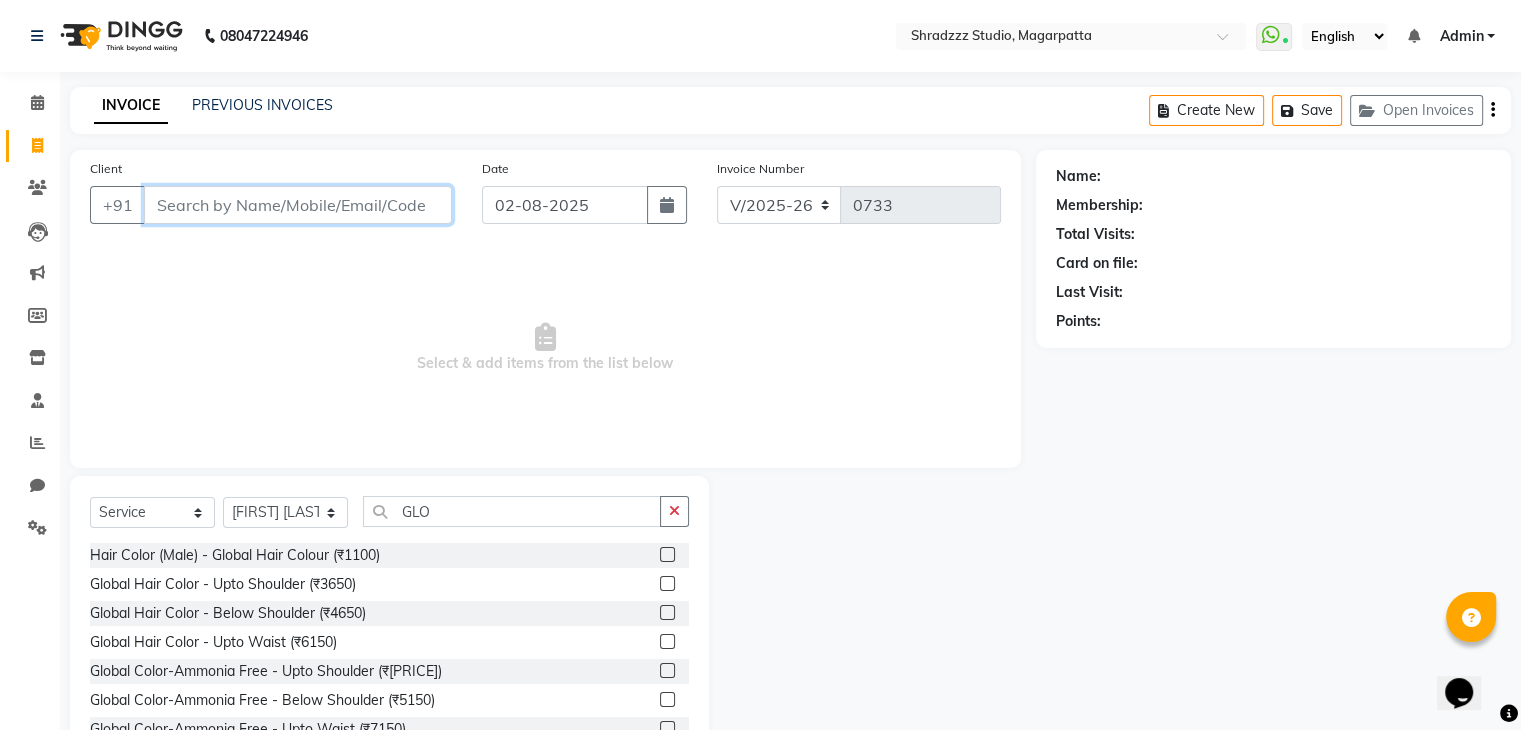 click on "Client" at bounding box center (298, 205) 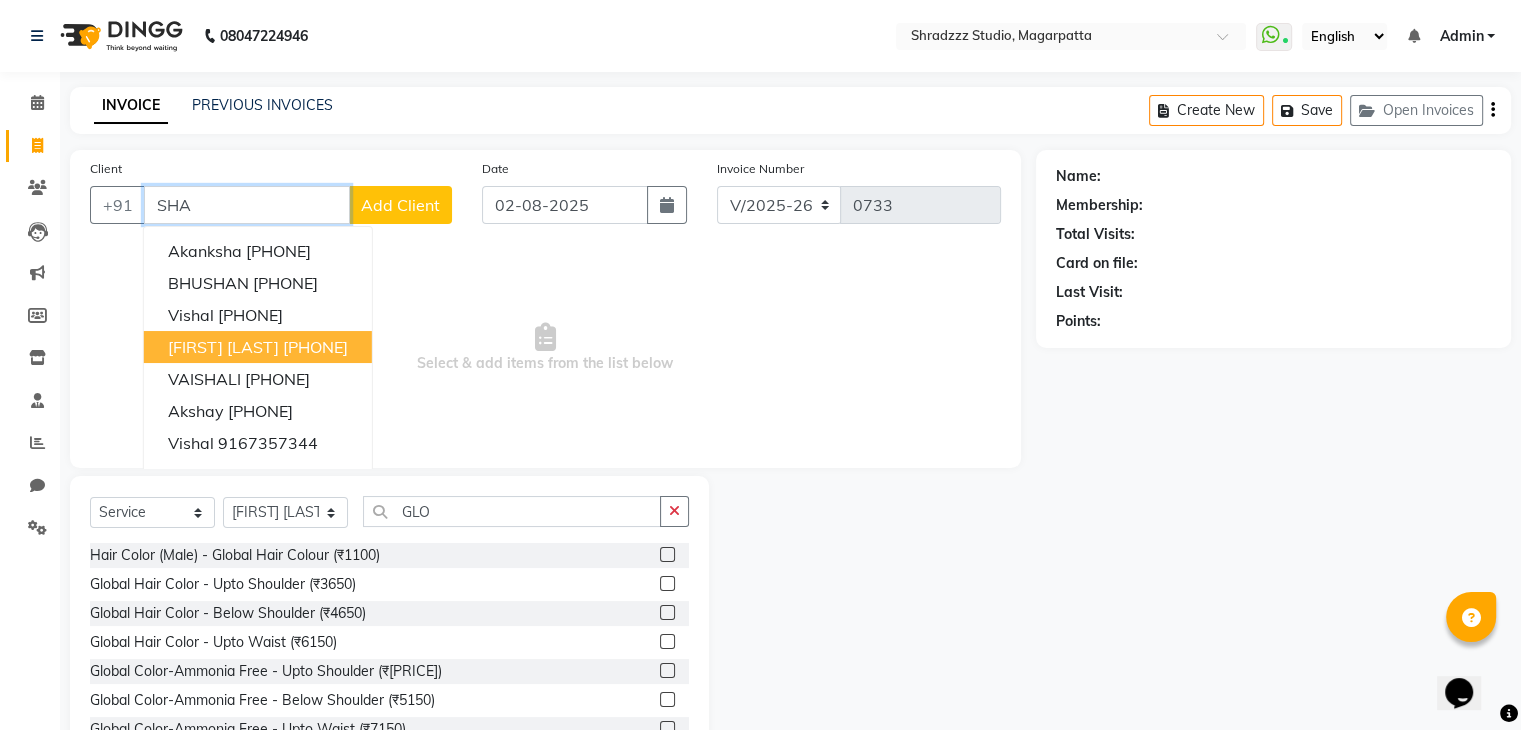 click on "[FIRST] [LAST]" at bounding box center (223, 347) 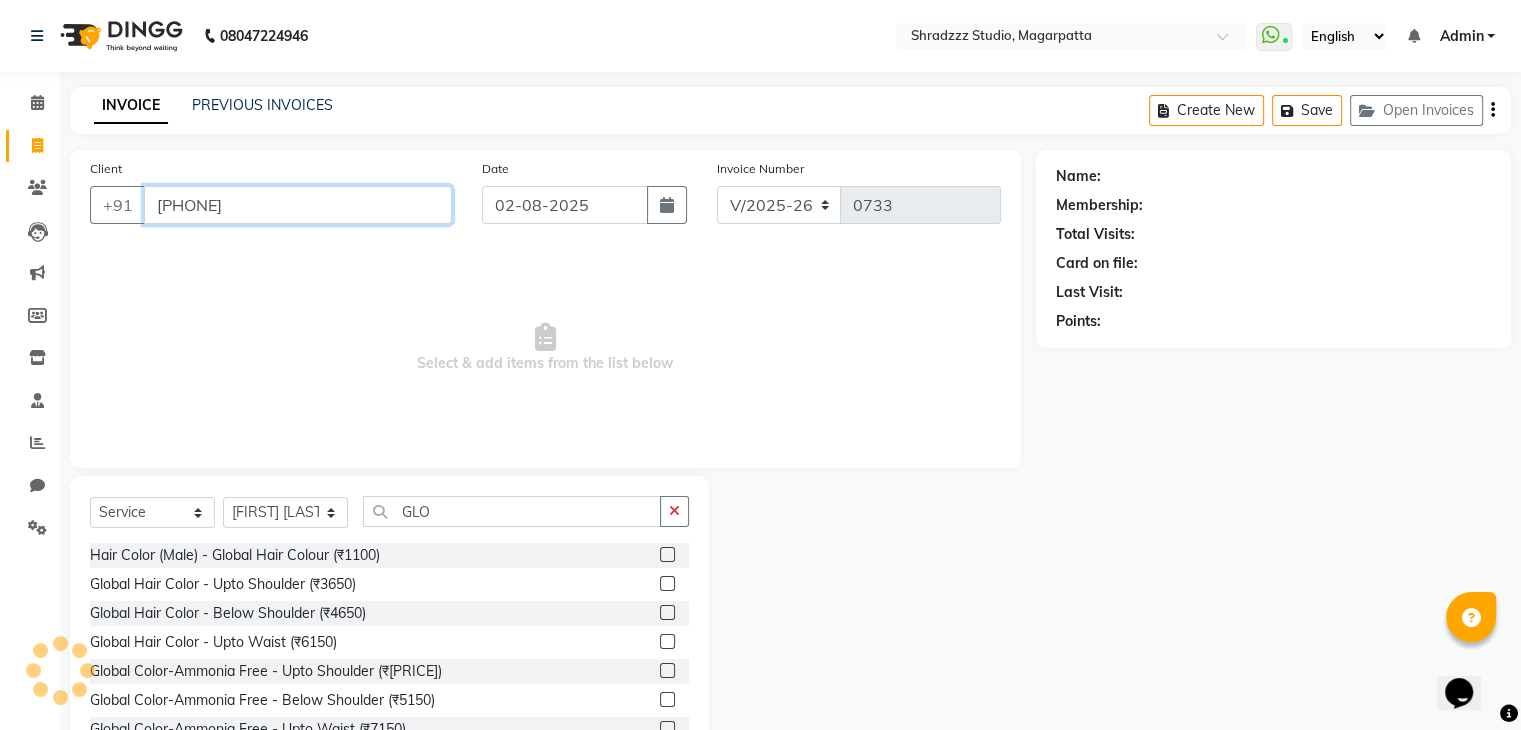 type on "[PHONE]" 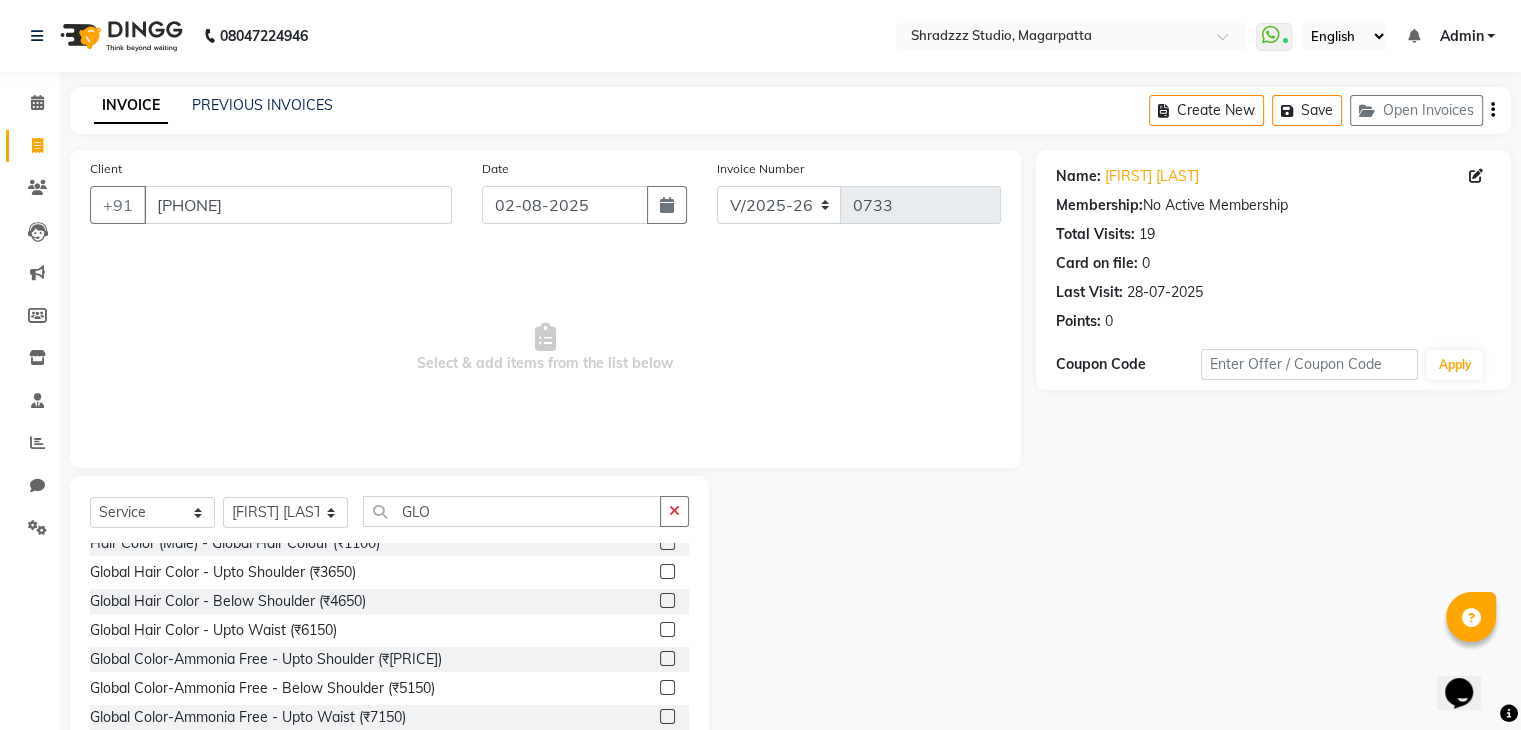 scroll, scrollTop: 0, scrollLeft: 0, axis: both 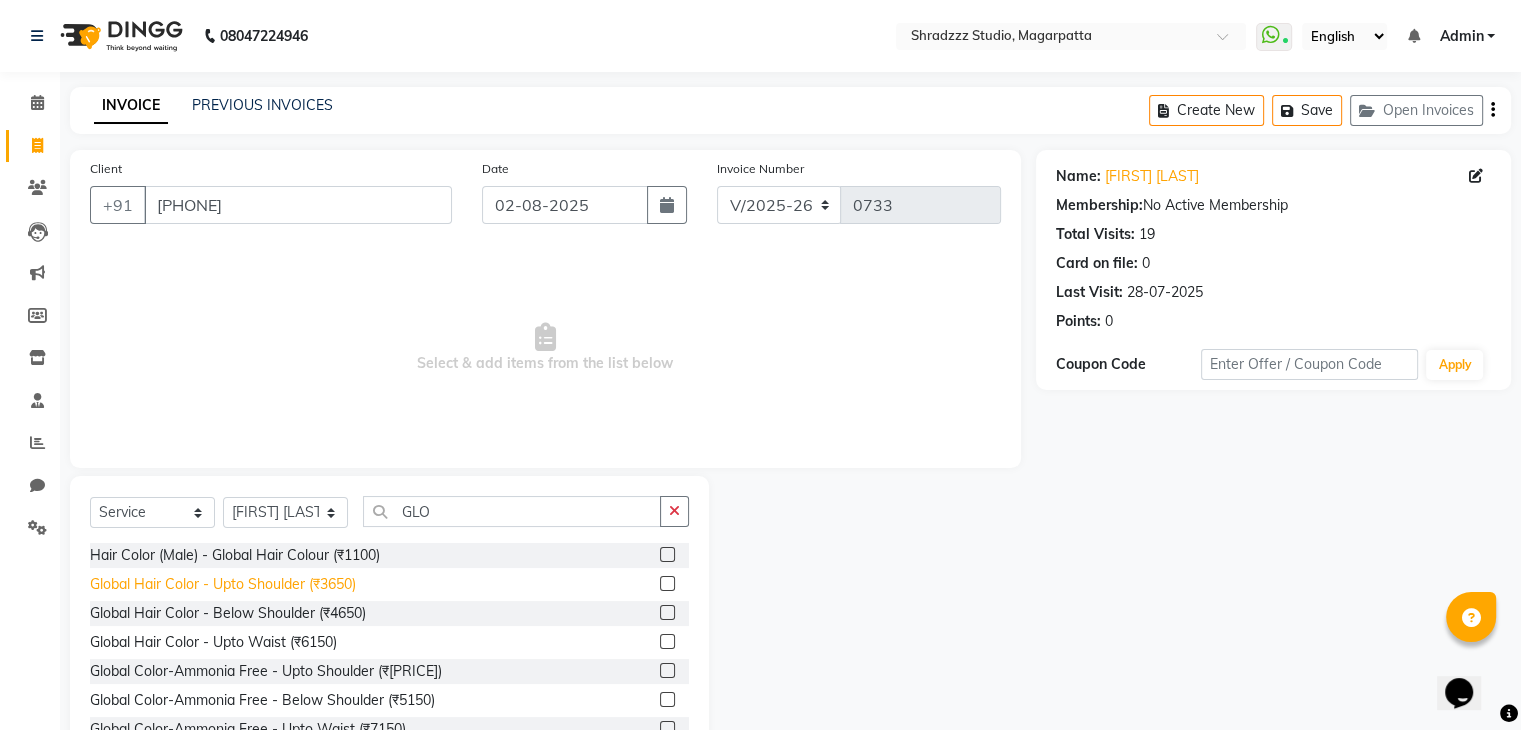 click on "Global Hair Color - Upto Shoulder (₹3650)" 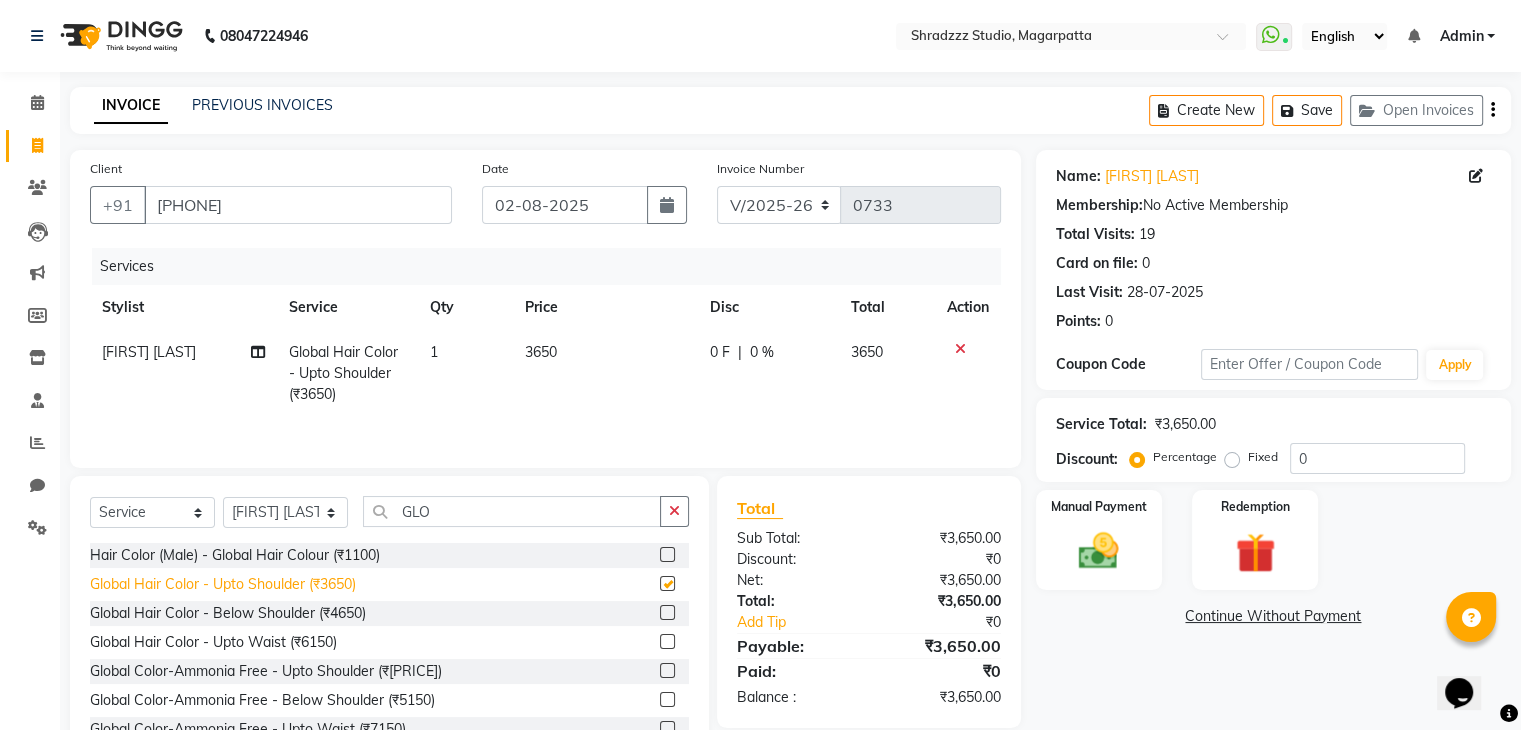 checkbox on "false" 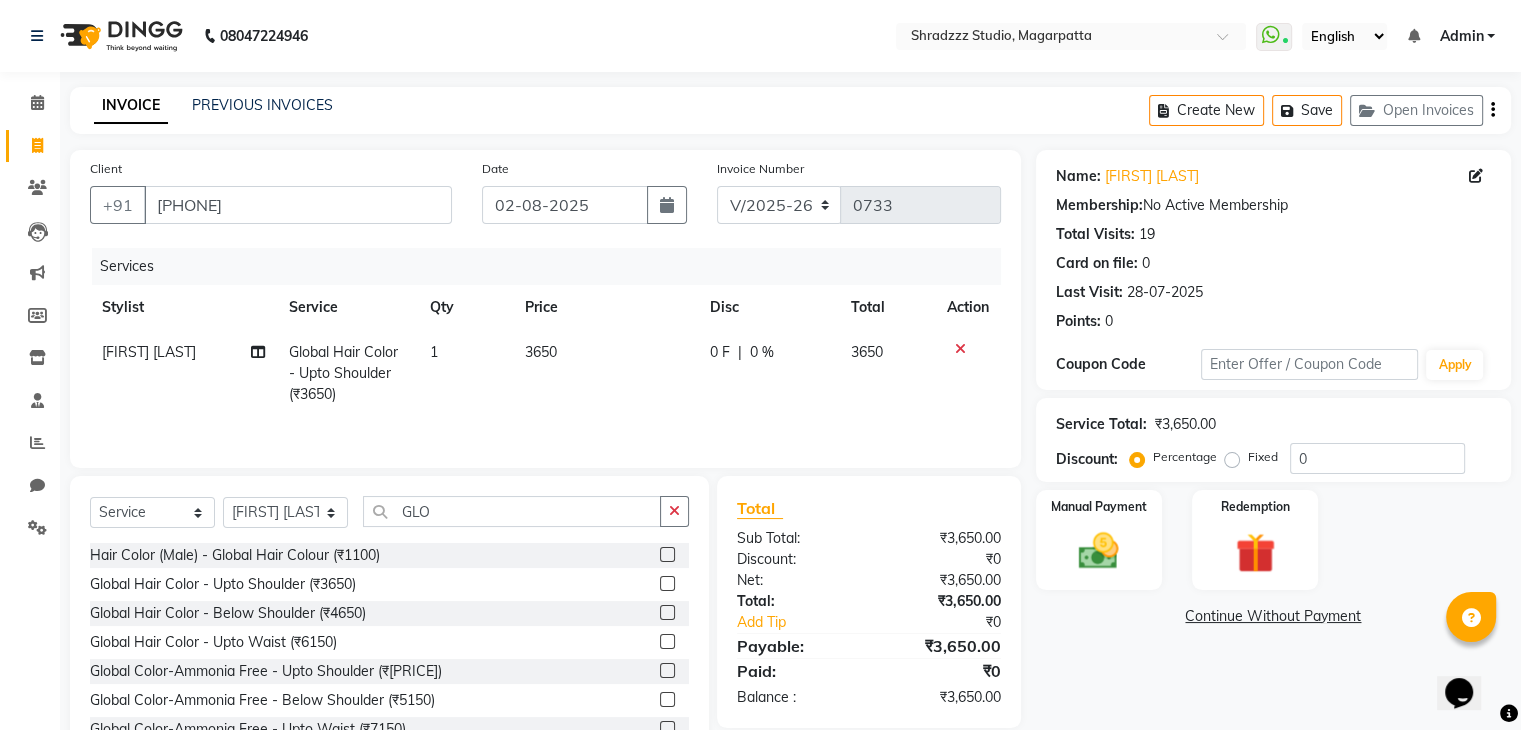 click on "3650" 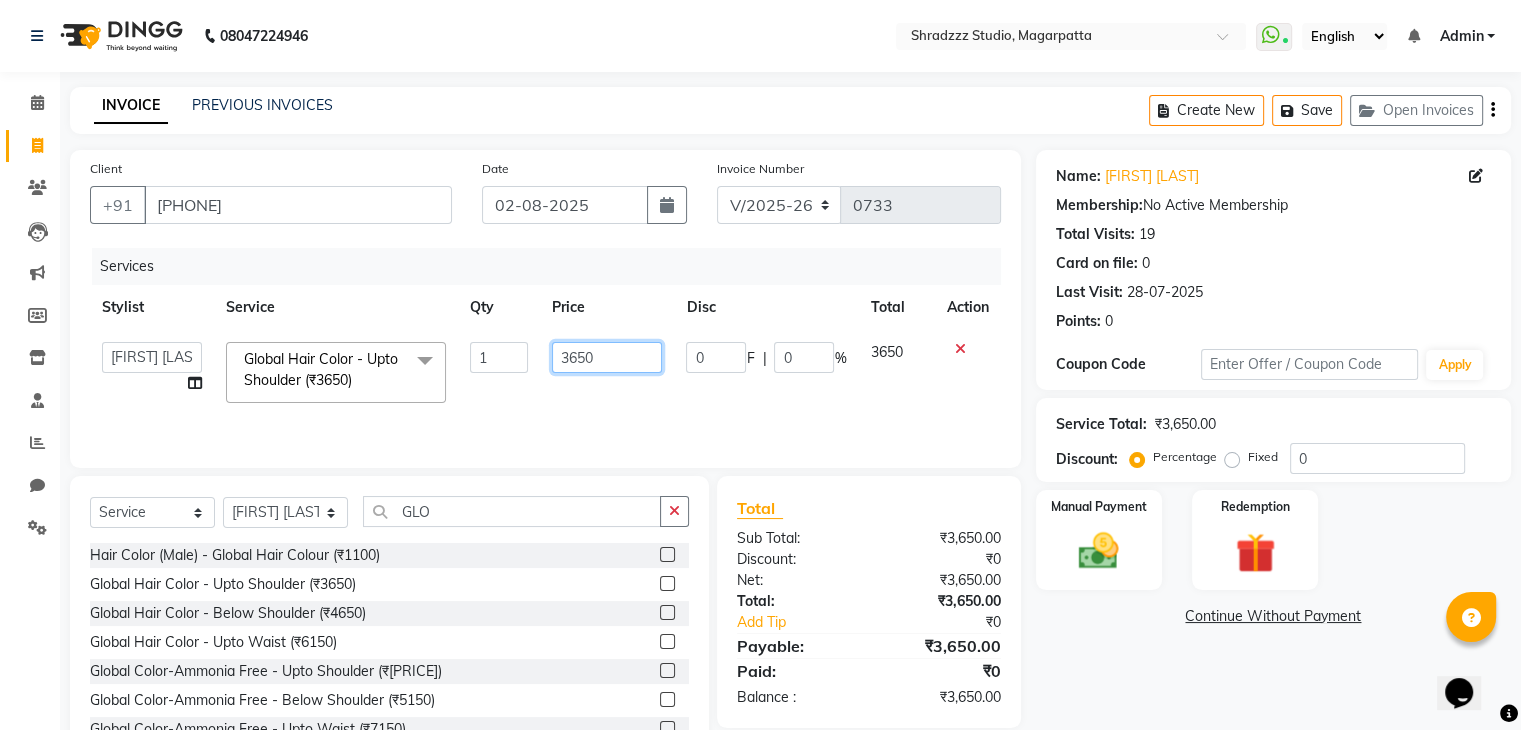 click on "3650" 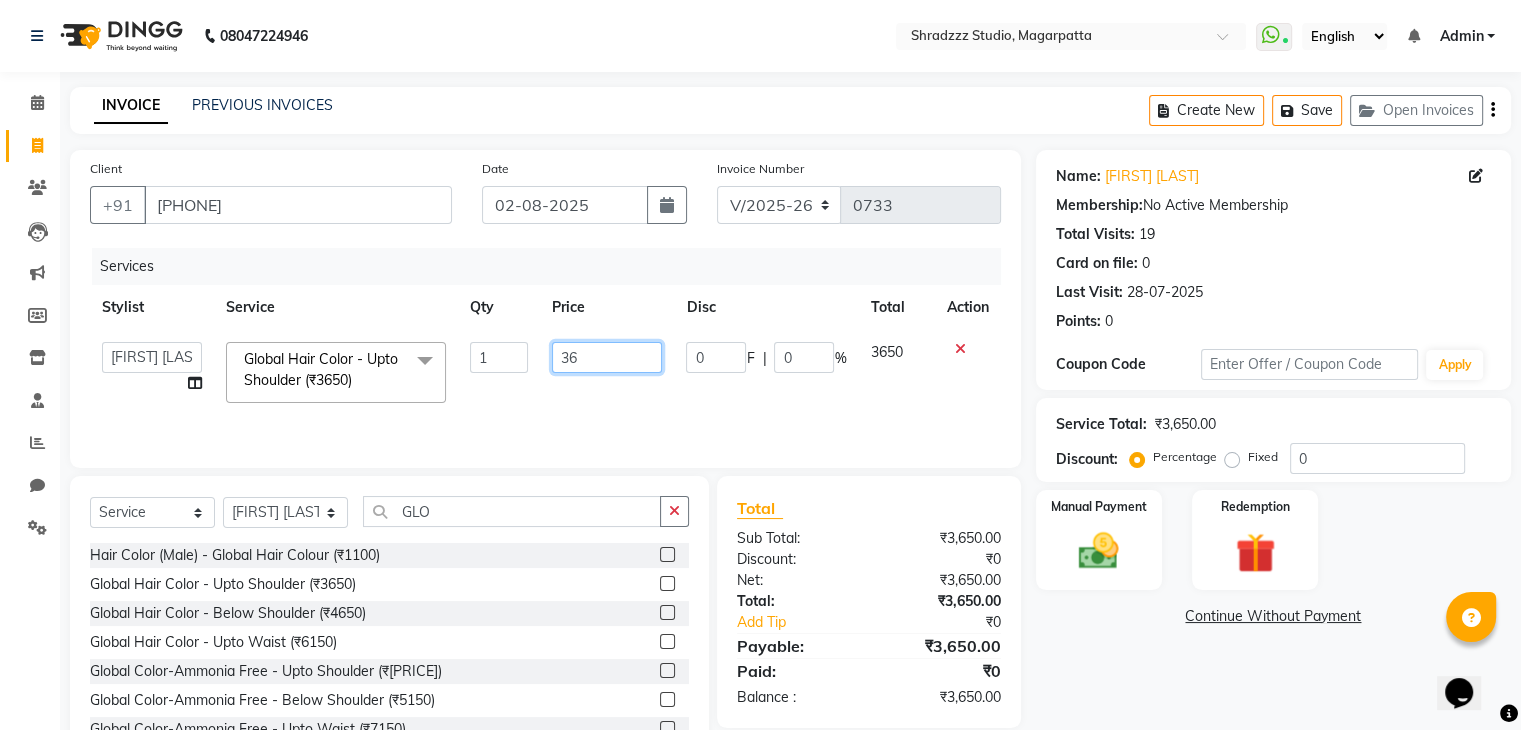 type on "3" 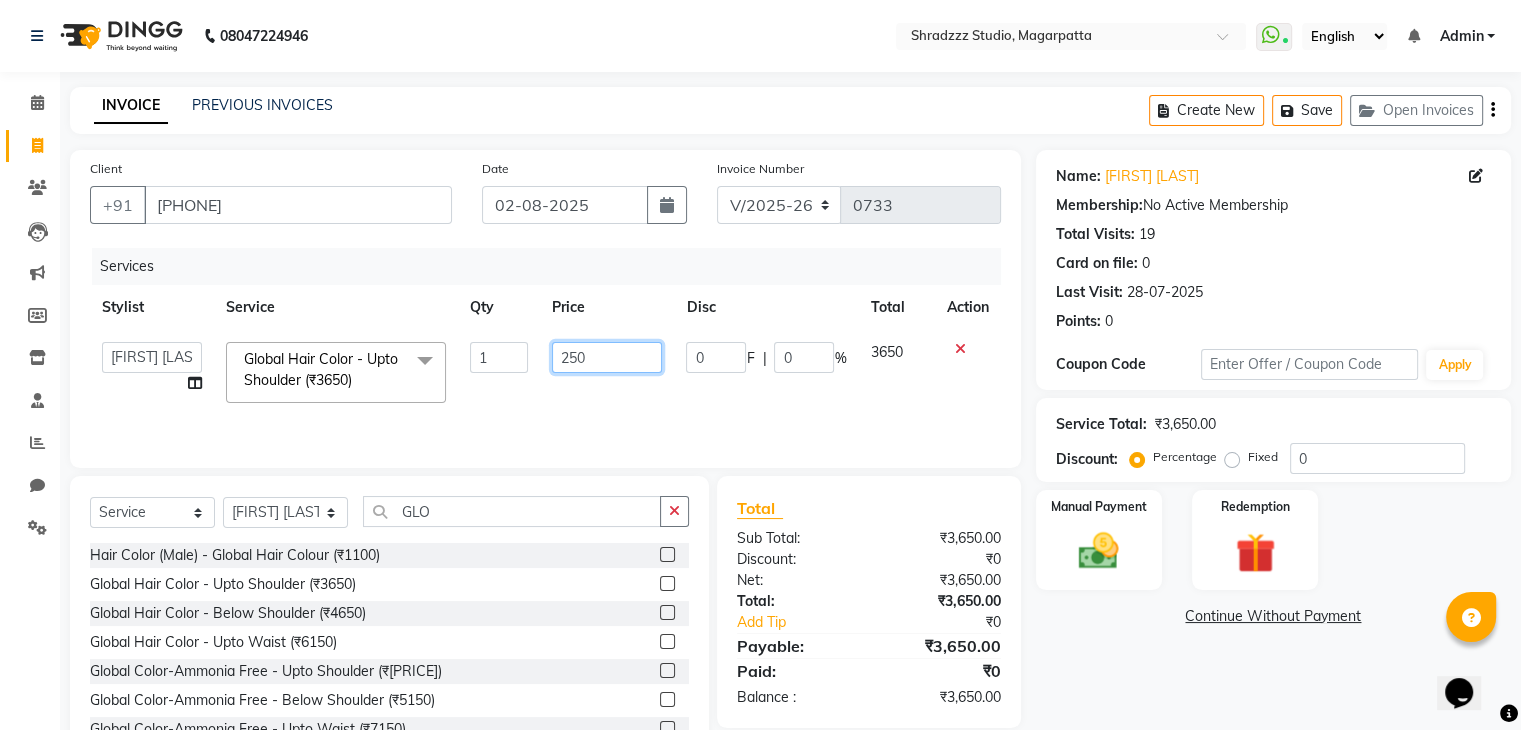 type on "2500" 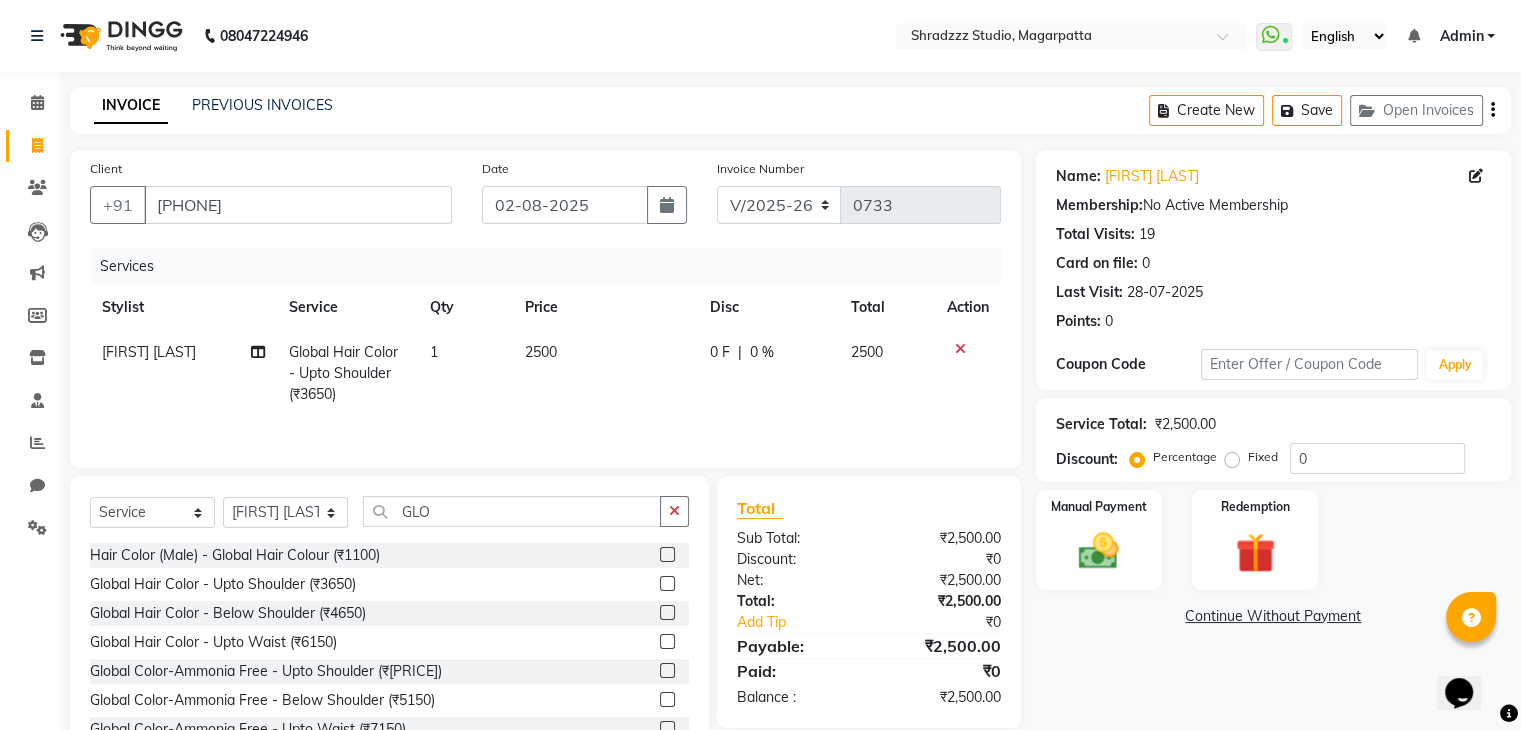 click 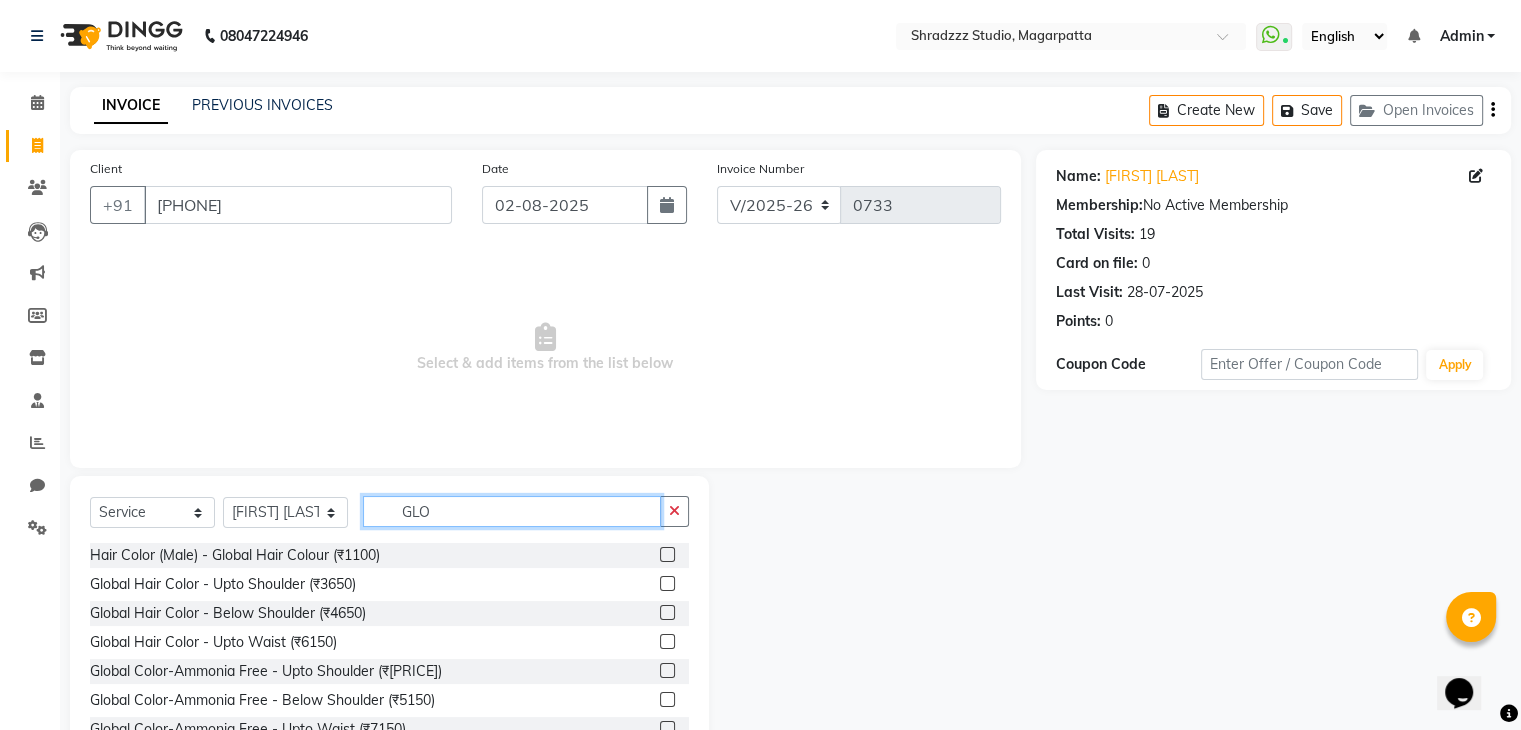 click on "GLO" 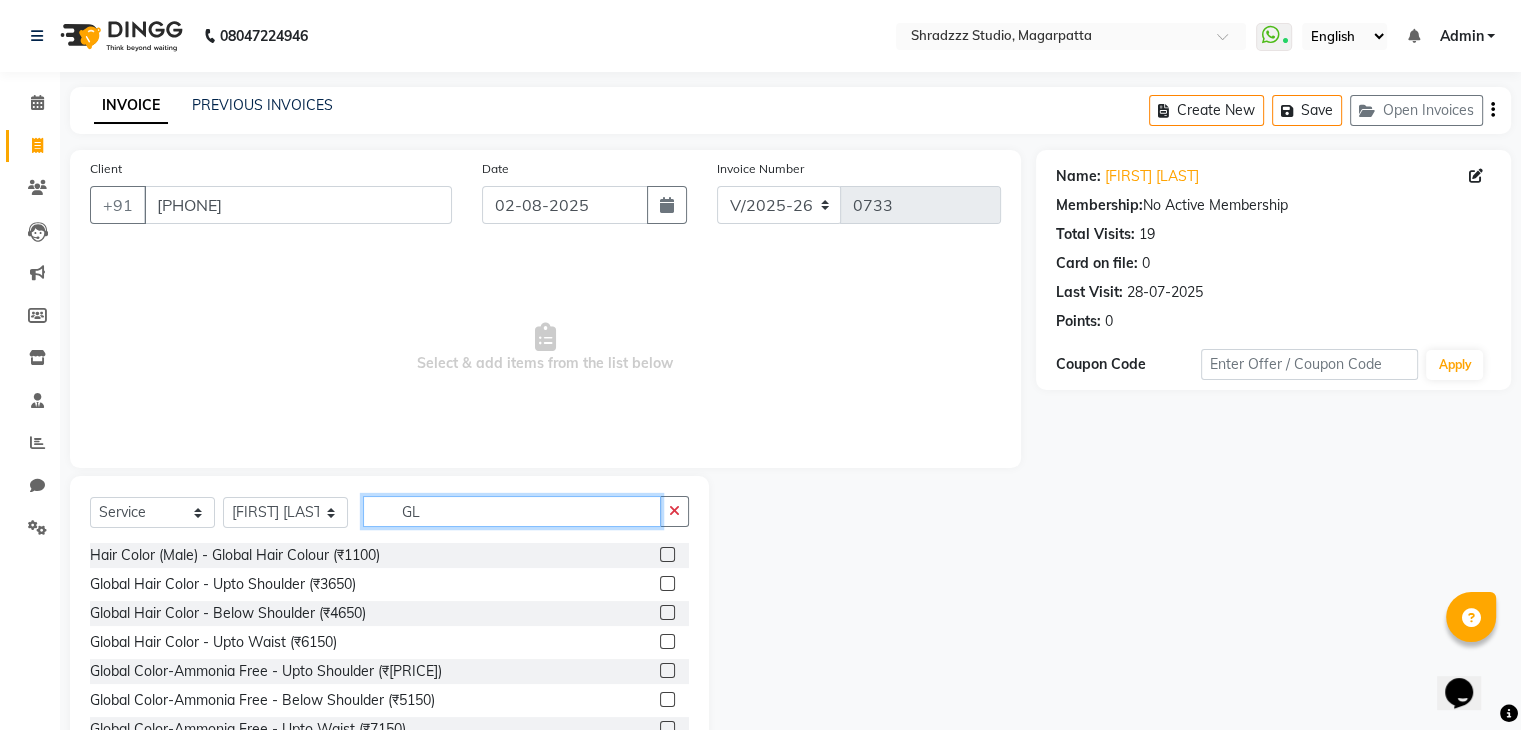 type on "GLO" 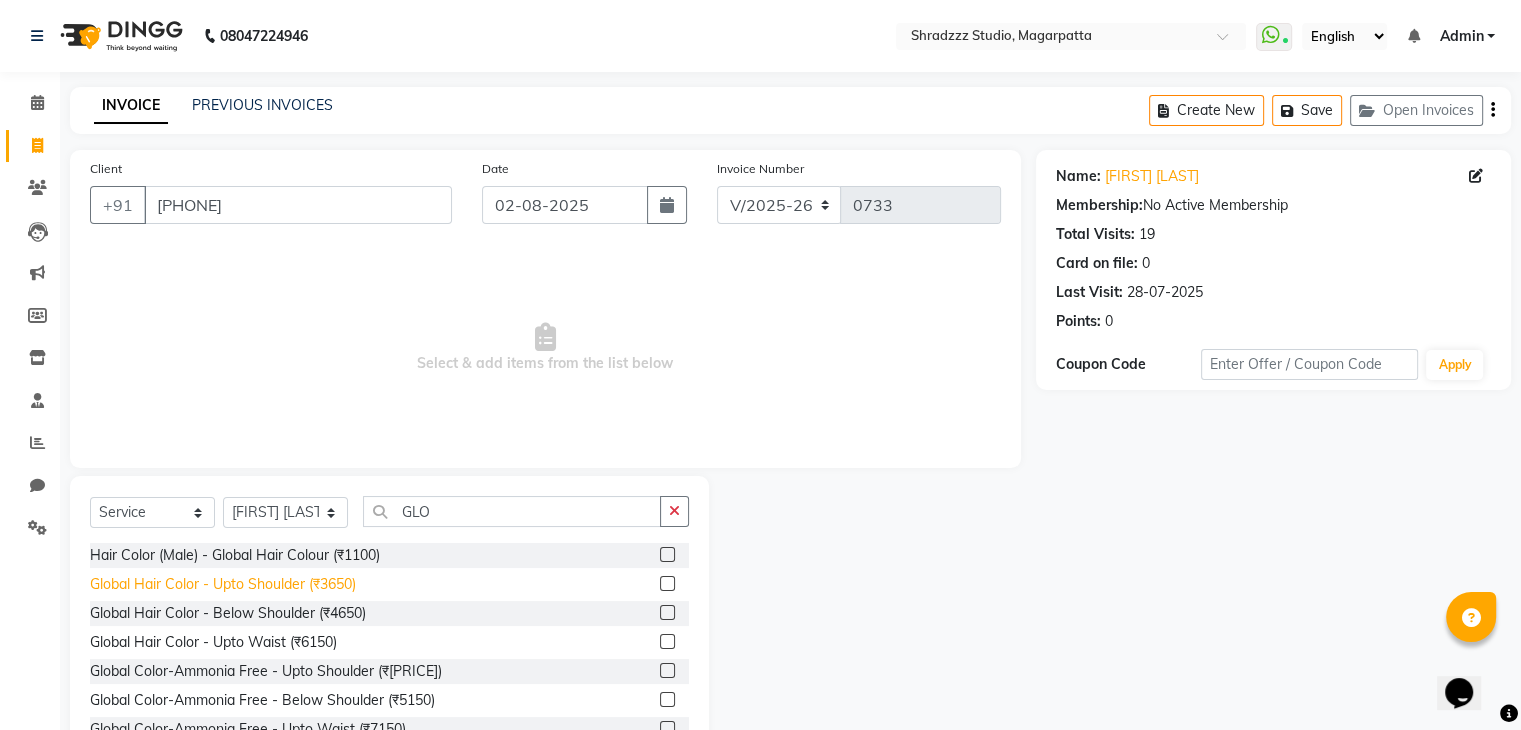 click on "Global Hair Color - Upto Shoulder (₹3650)" 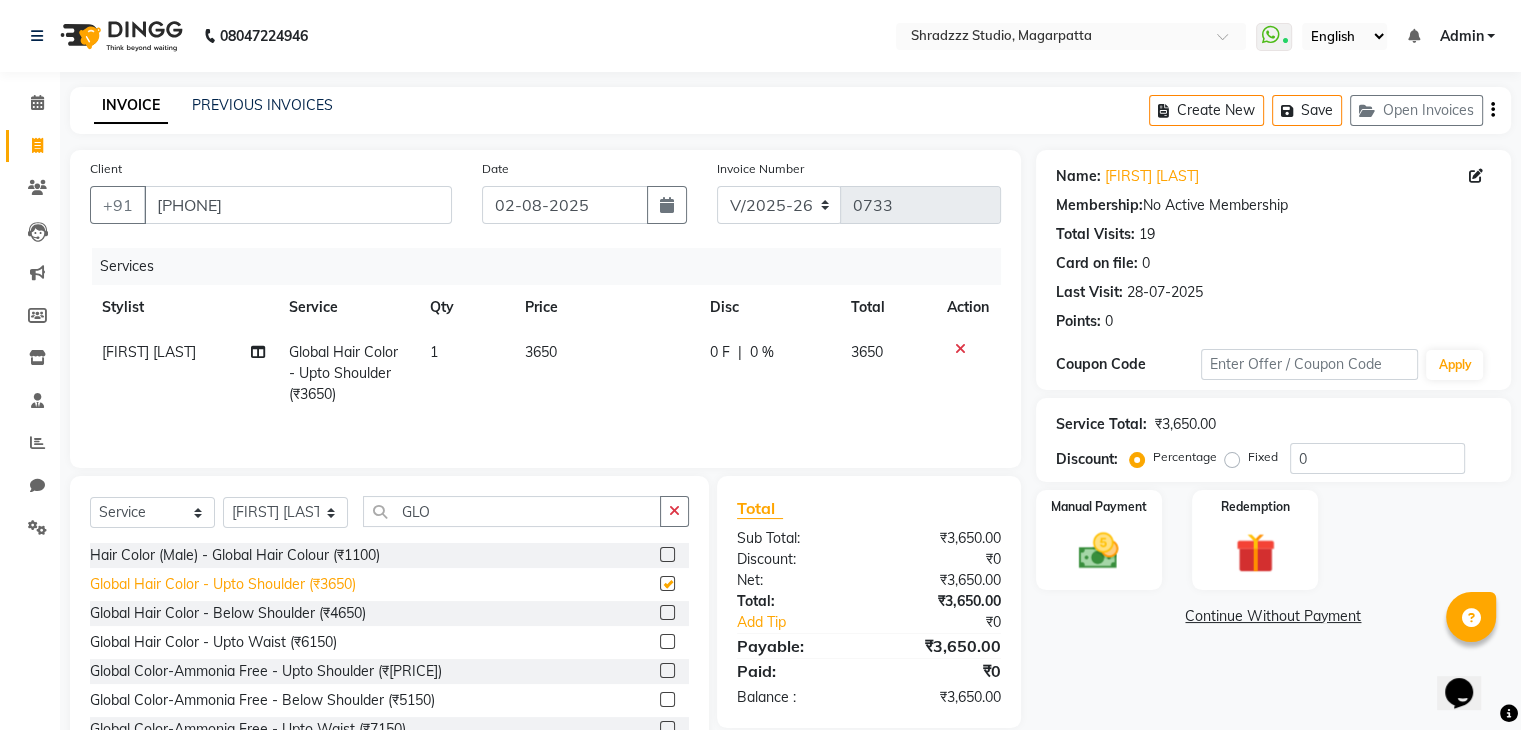 checkbox on "false" 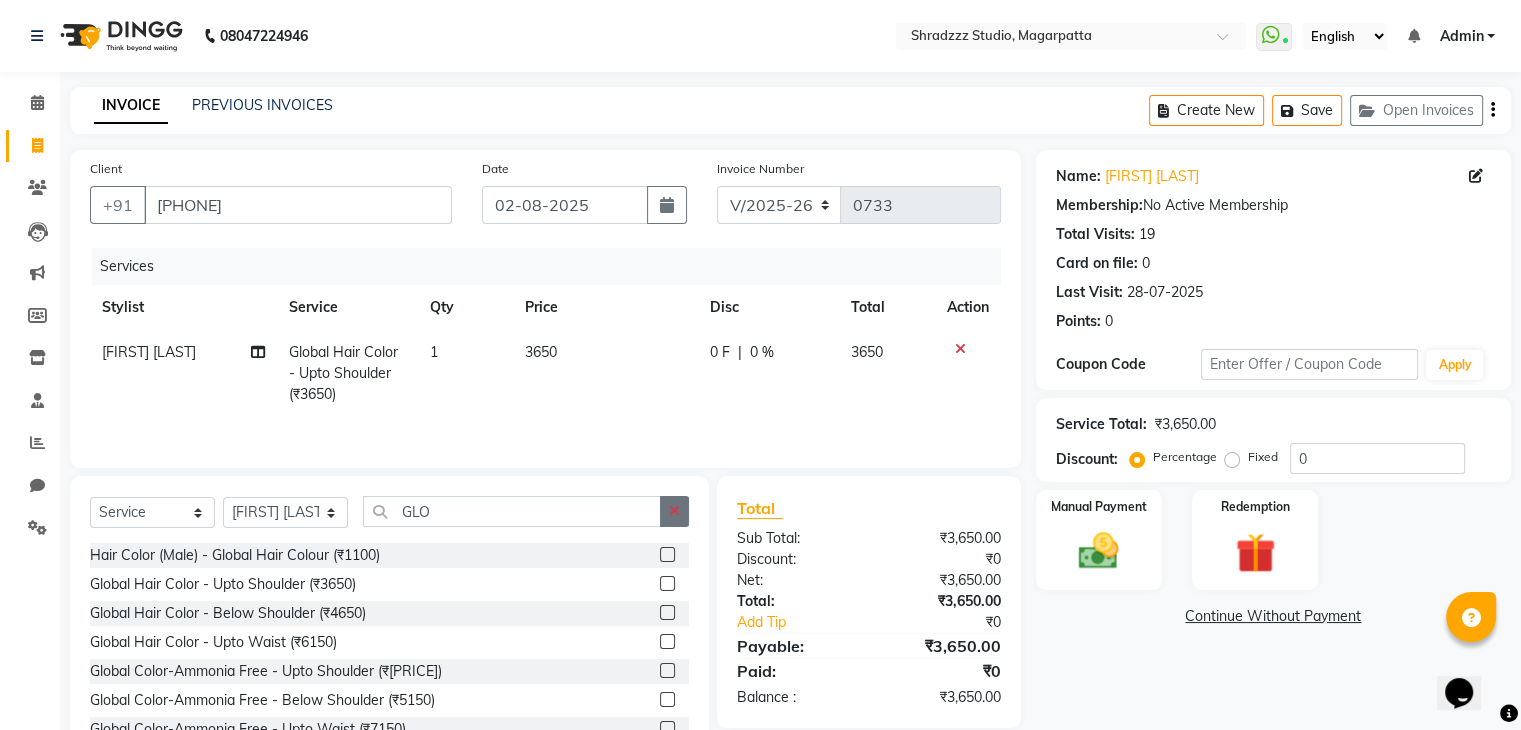 click 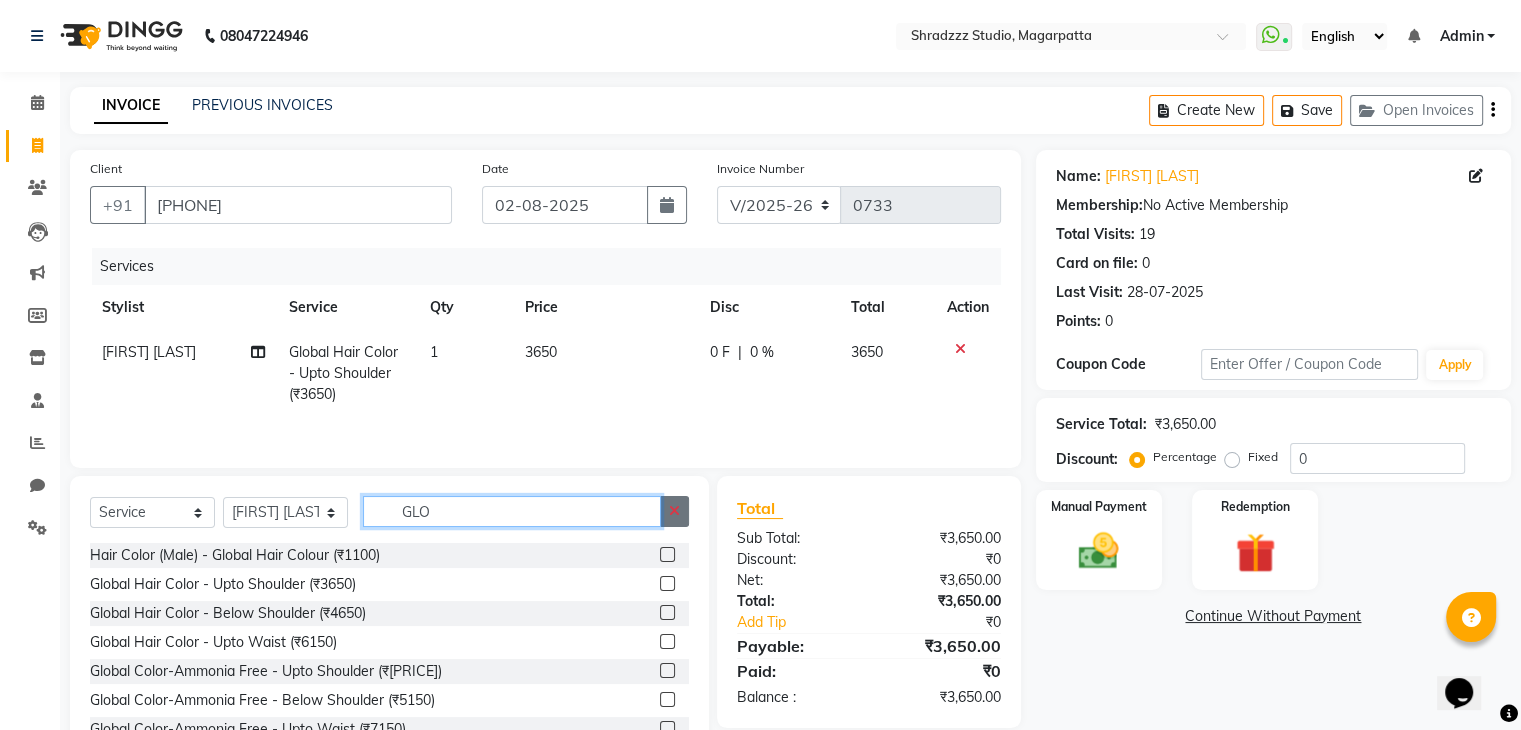 type 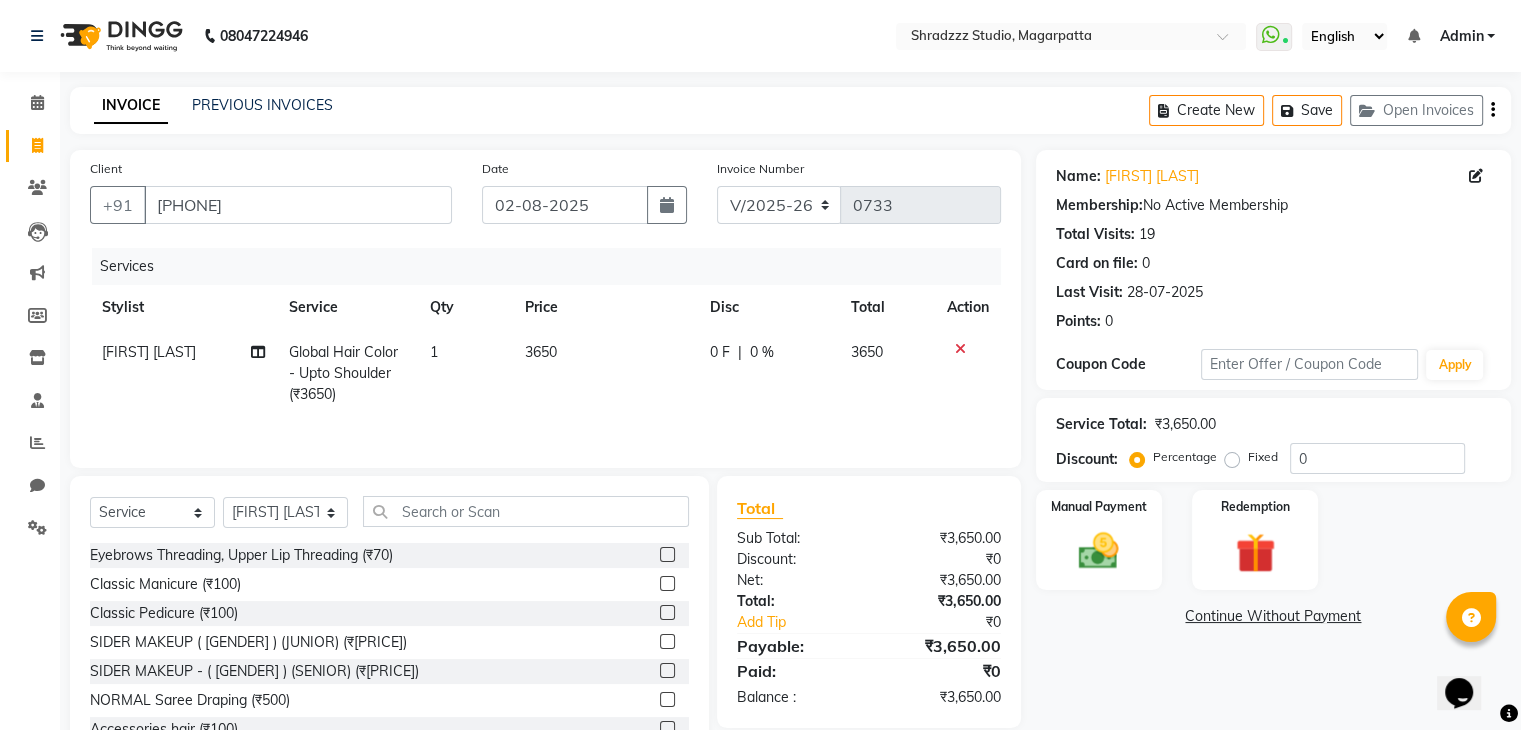 click on "3650" 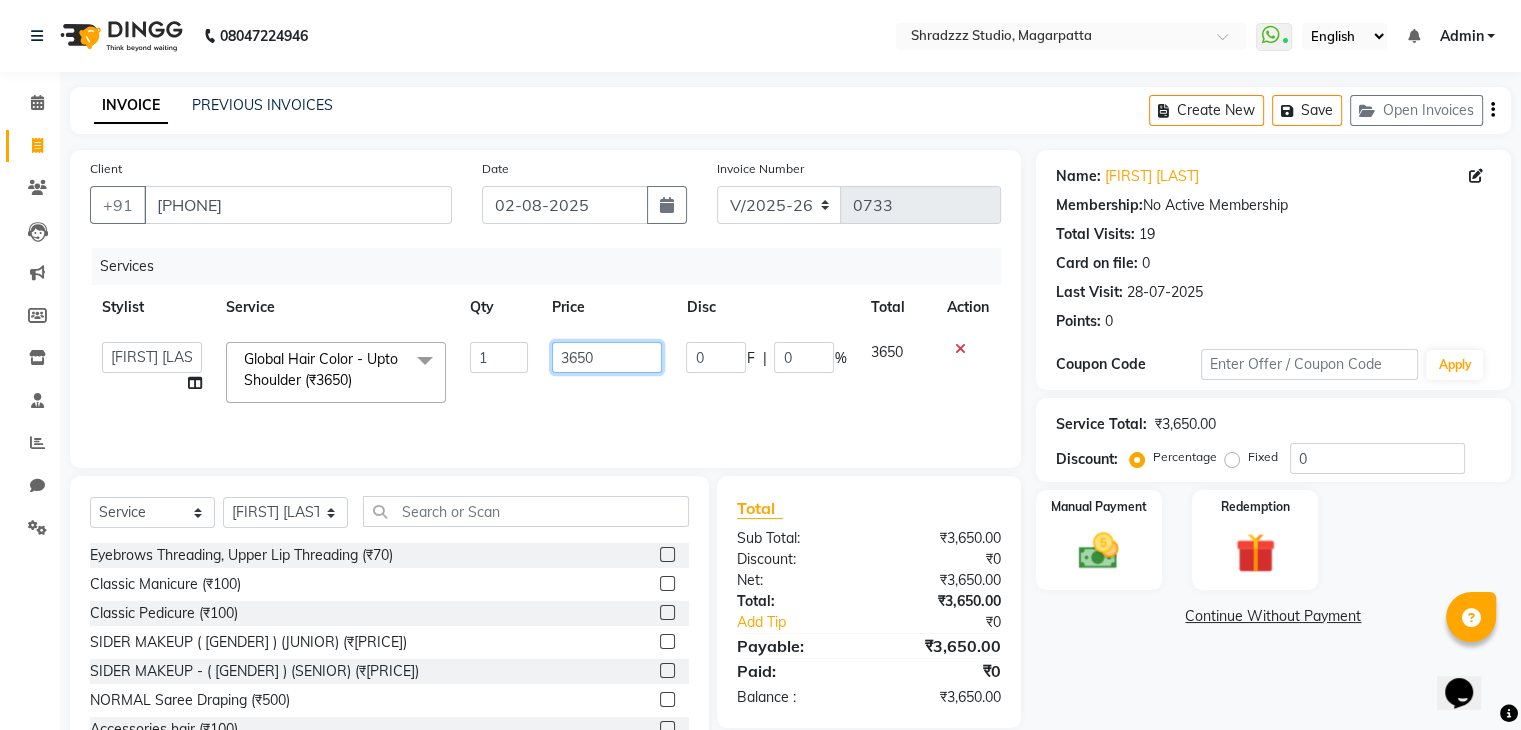 click on "3650" 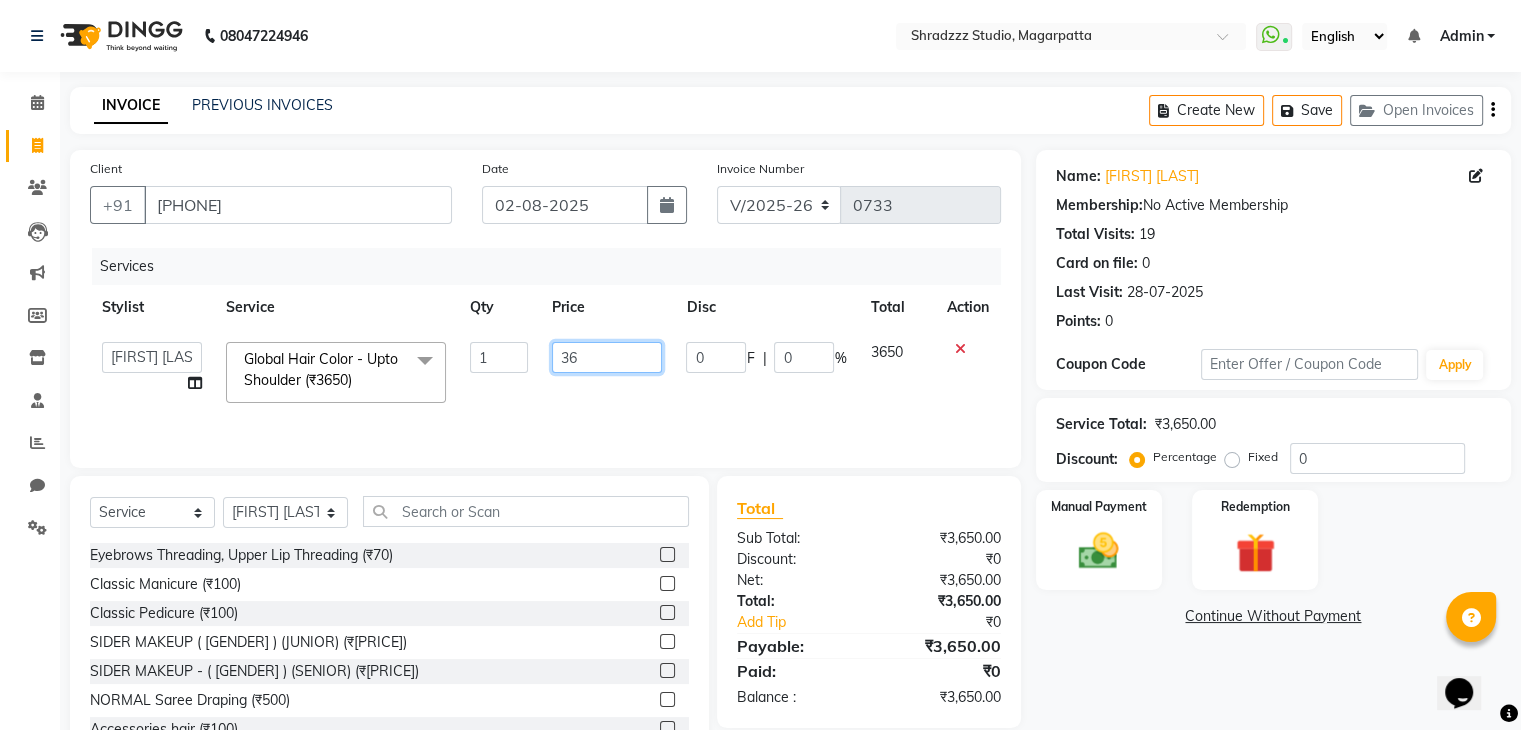 type on "3" 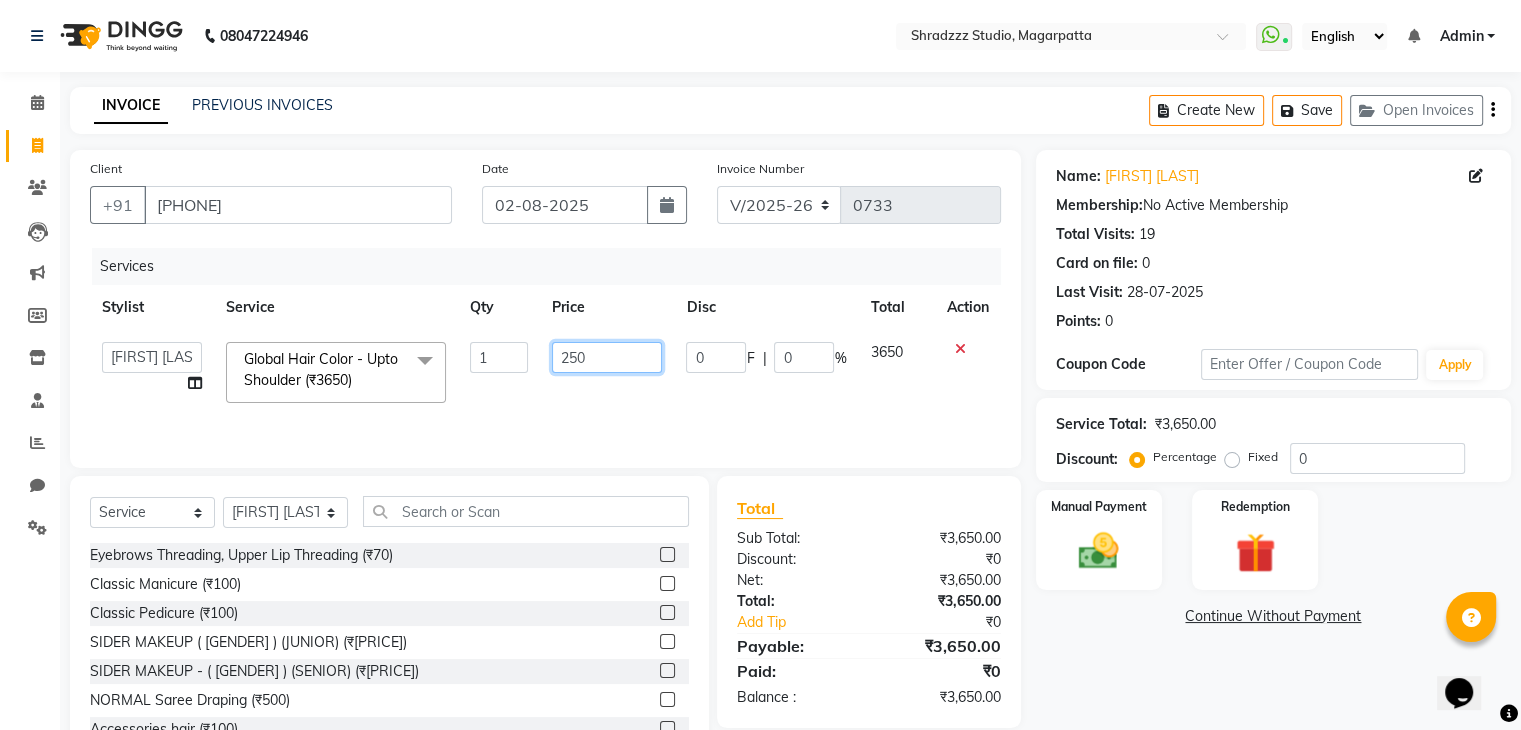 type on "2500" 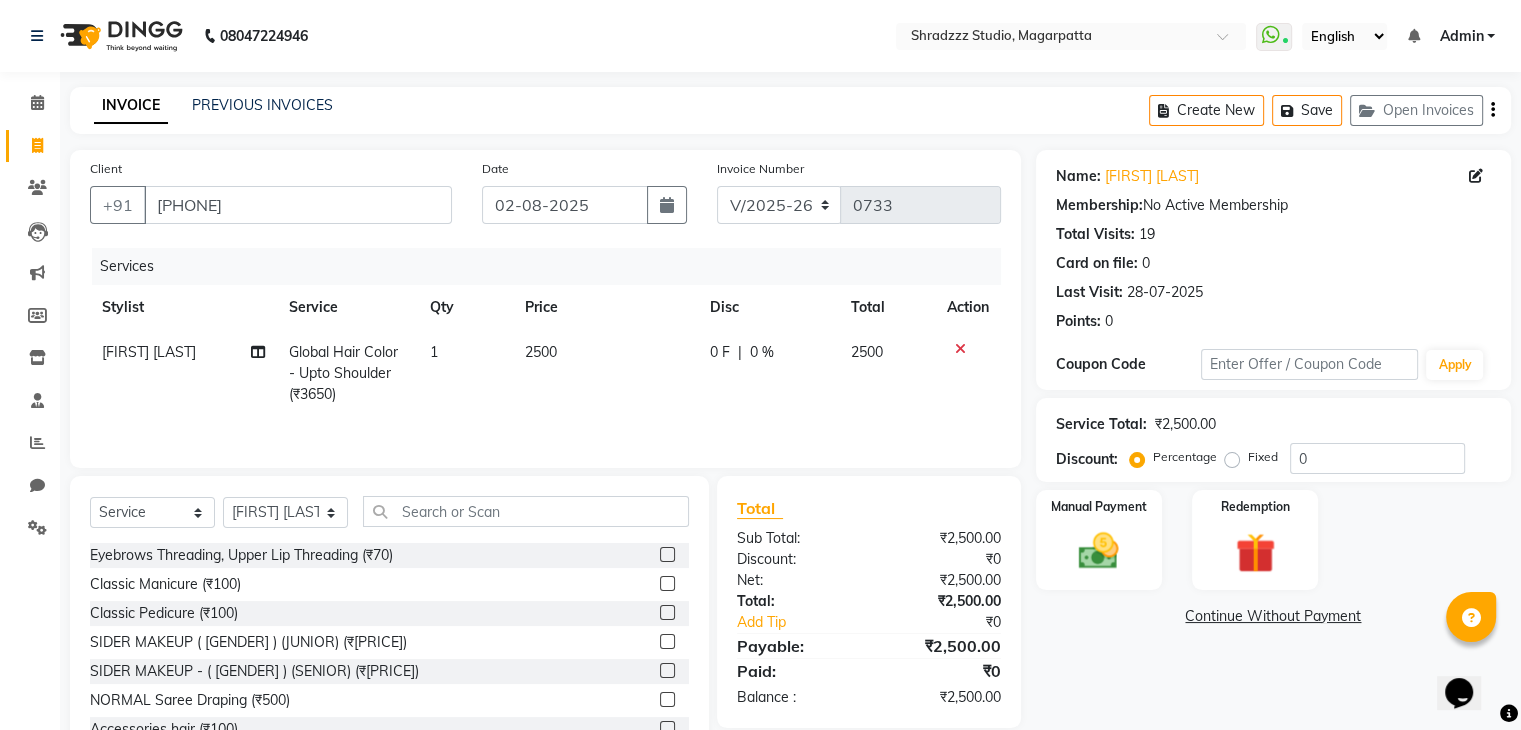 click on "Name: [FIRST] [LAST] Client Membership:  No Active Membership  Total Visits:  19 Card on file:  0 Last Visit:   [DATE] Points:   0  Coupon Code Apply Service Total:  ₹2,500.00  Discount:  Percentage   Fixed  0 Manual Payment Redemption  Continue Without Payment" 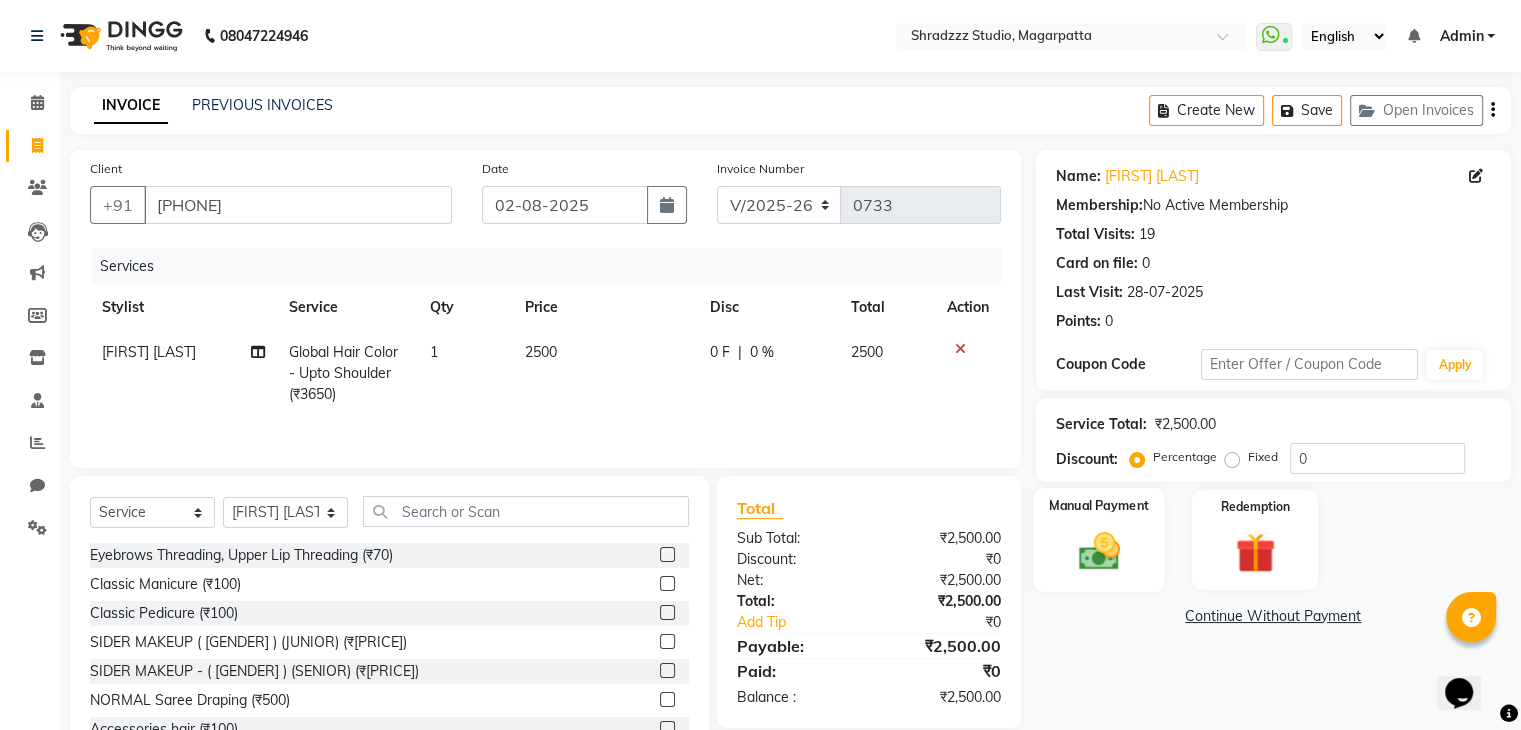 click 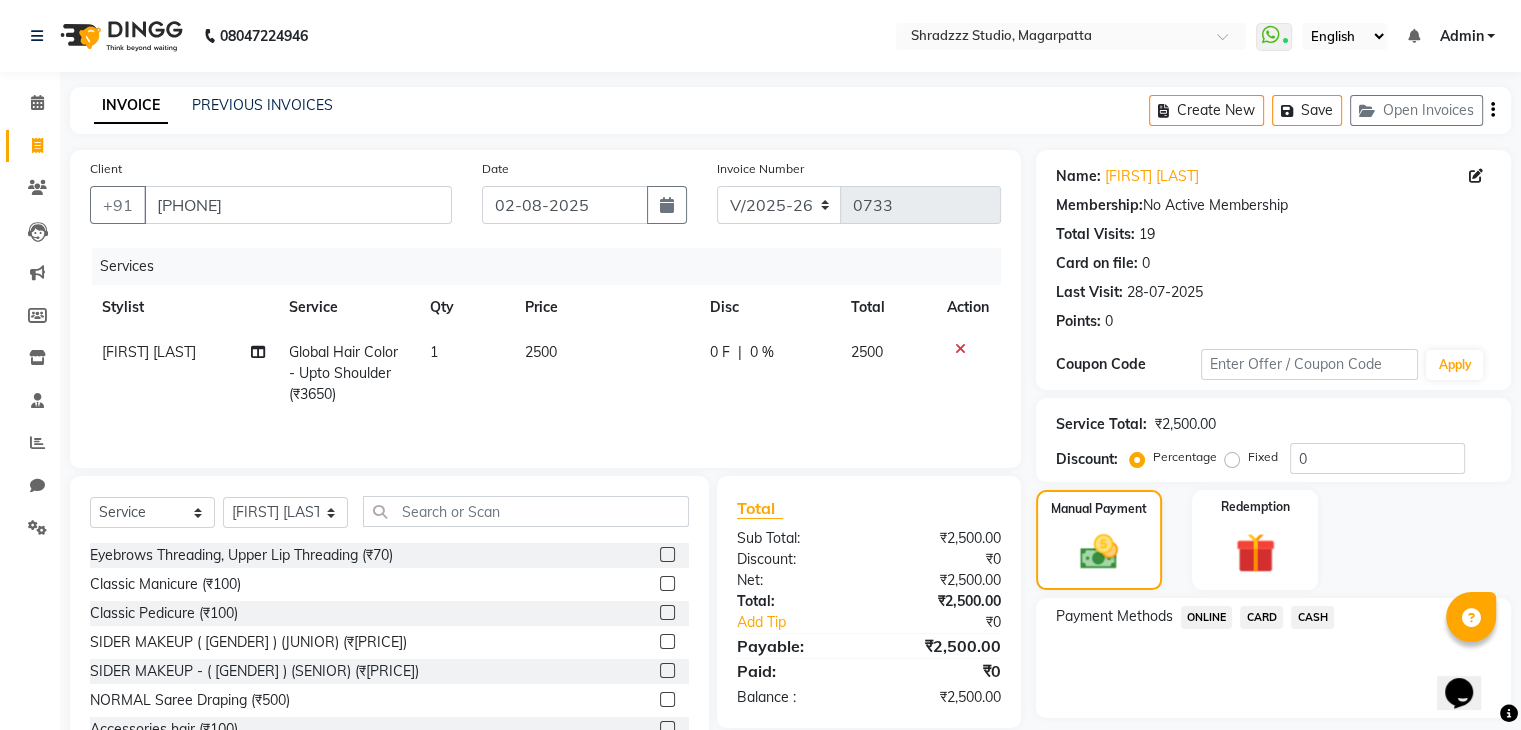 click on "CASH" 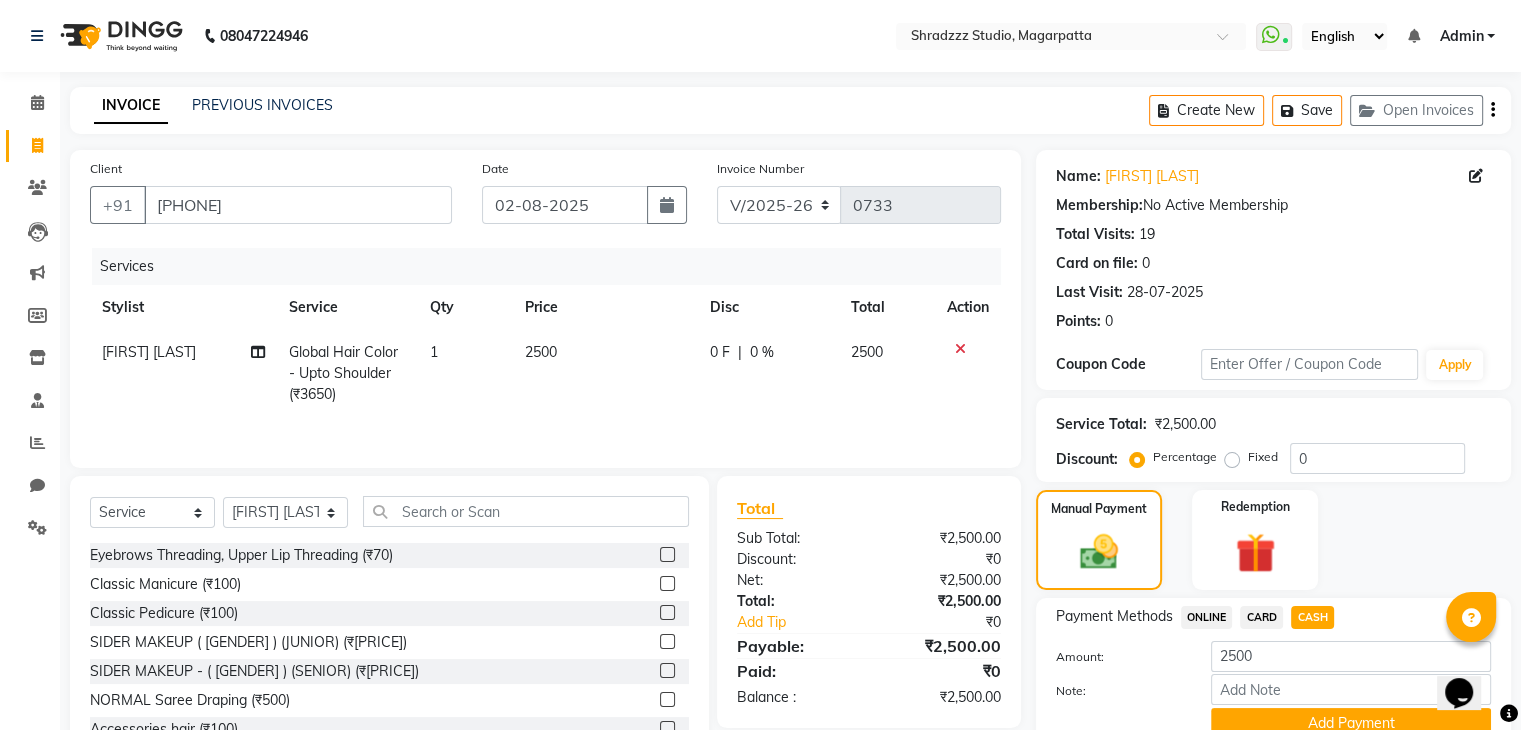 scroll, scrollTop: 89, scrollLeft: 0, axis: vertical 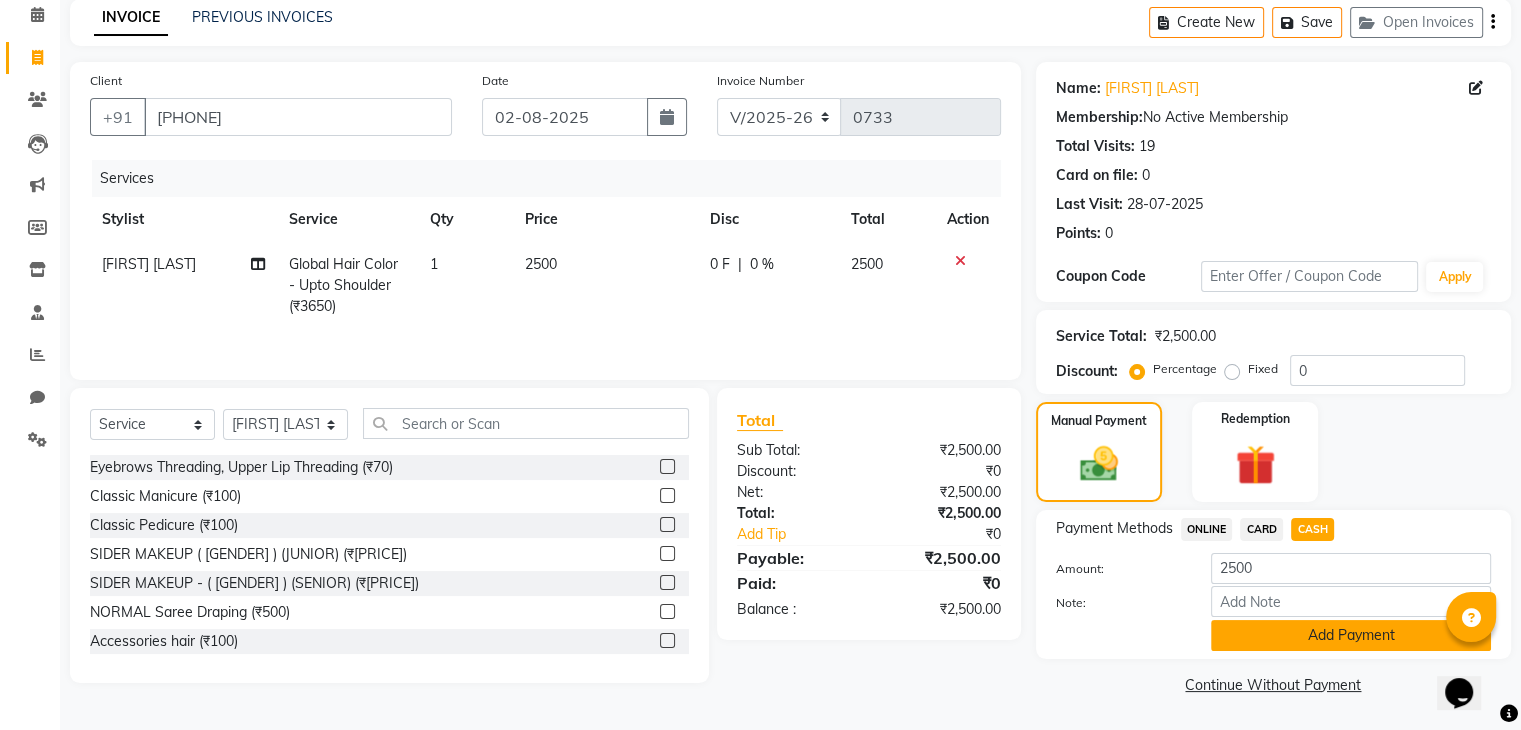 click on "Add Payment" 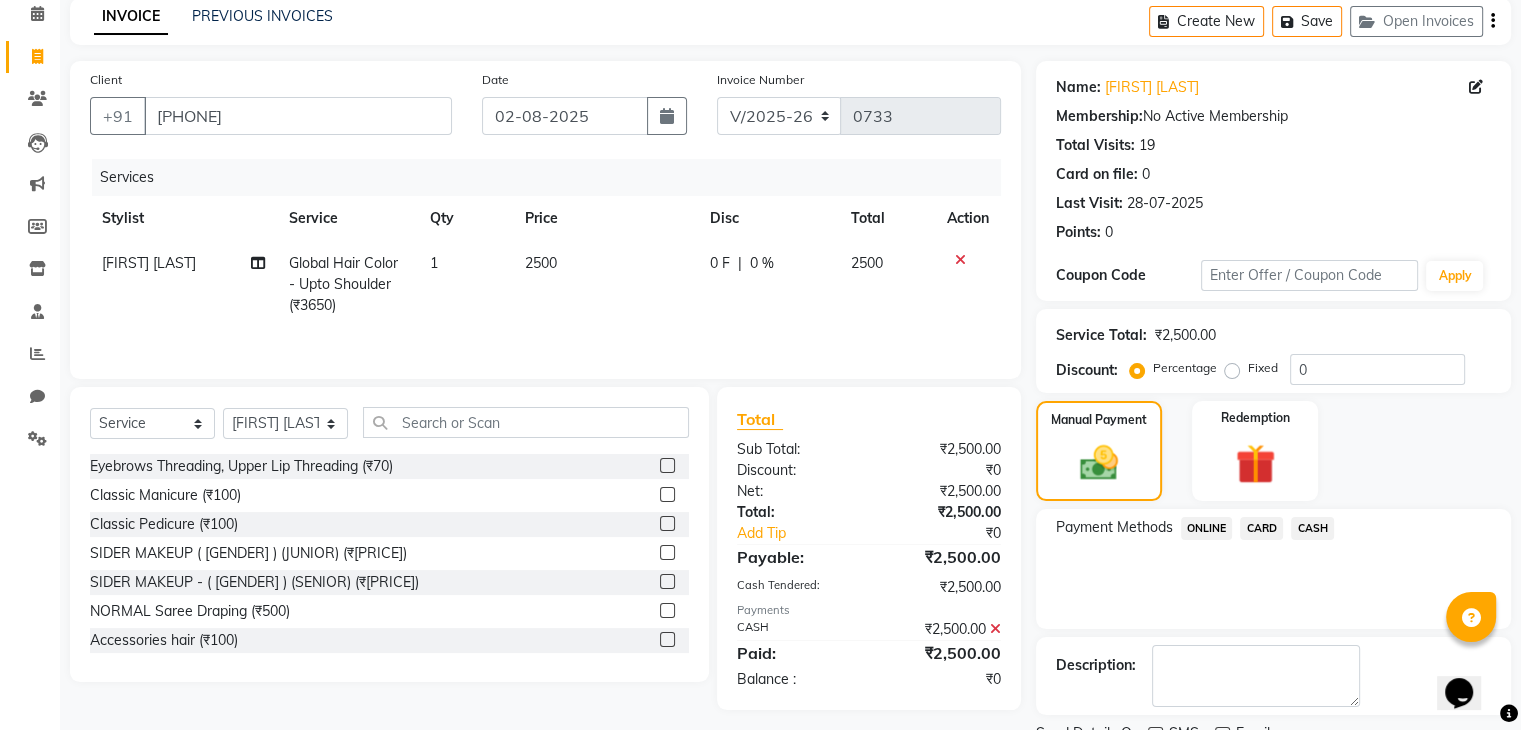 scroll, scrollTop: 171, scrollLeft: 0, axis: vertical 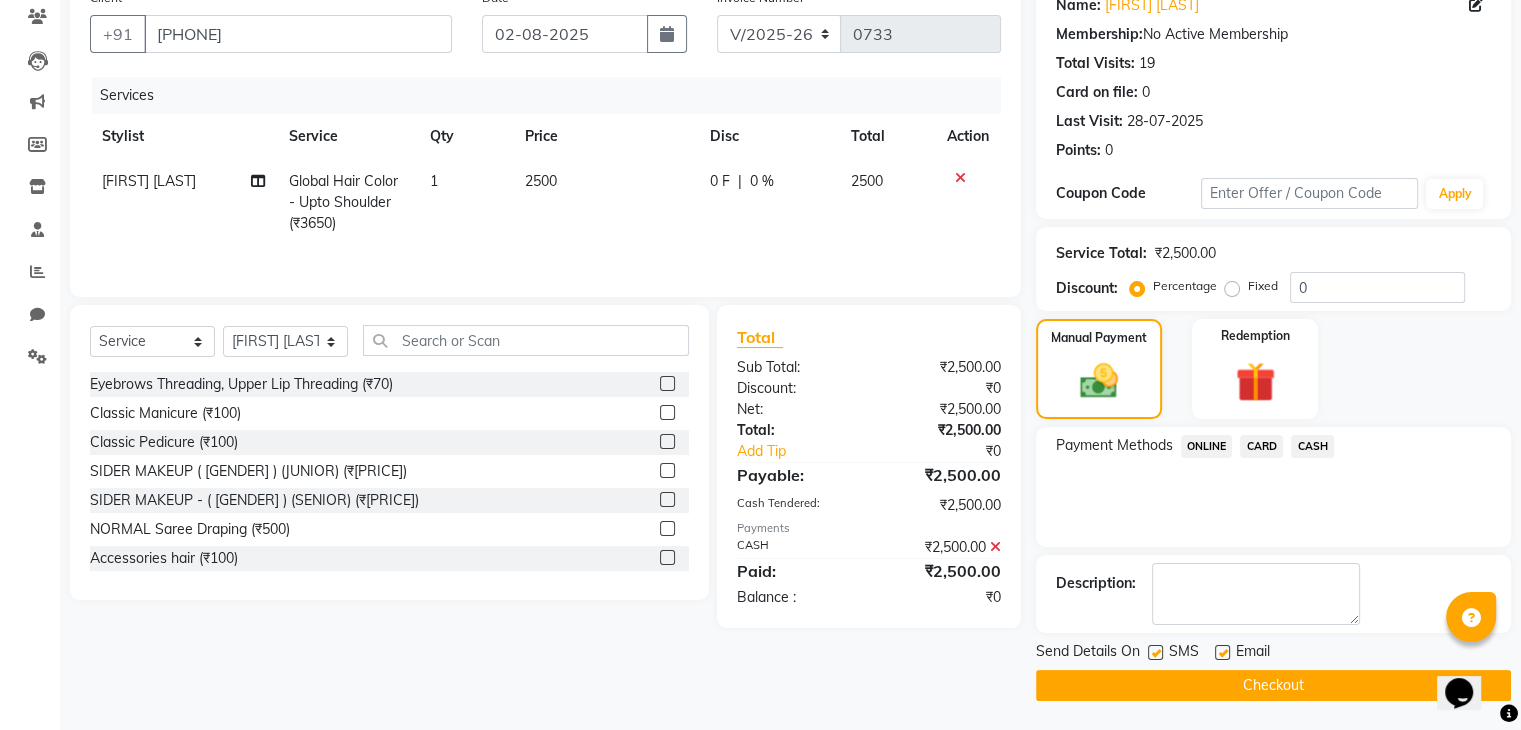 click on "Checkout" 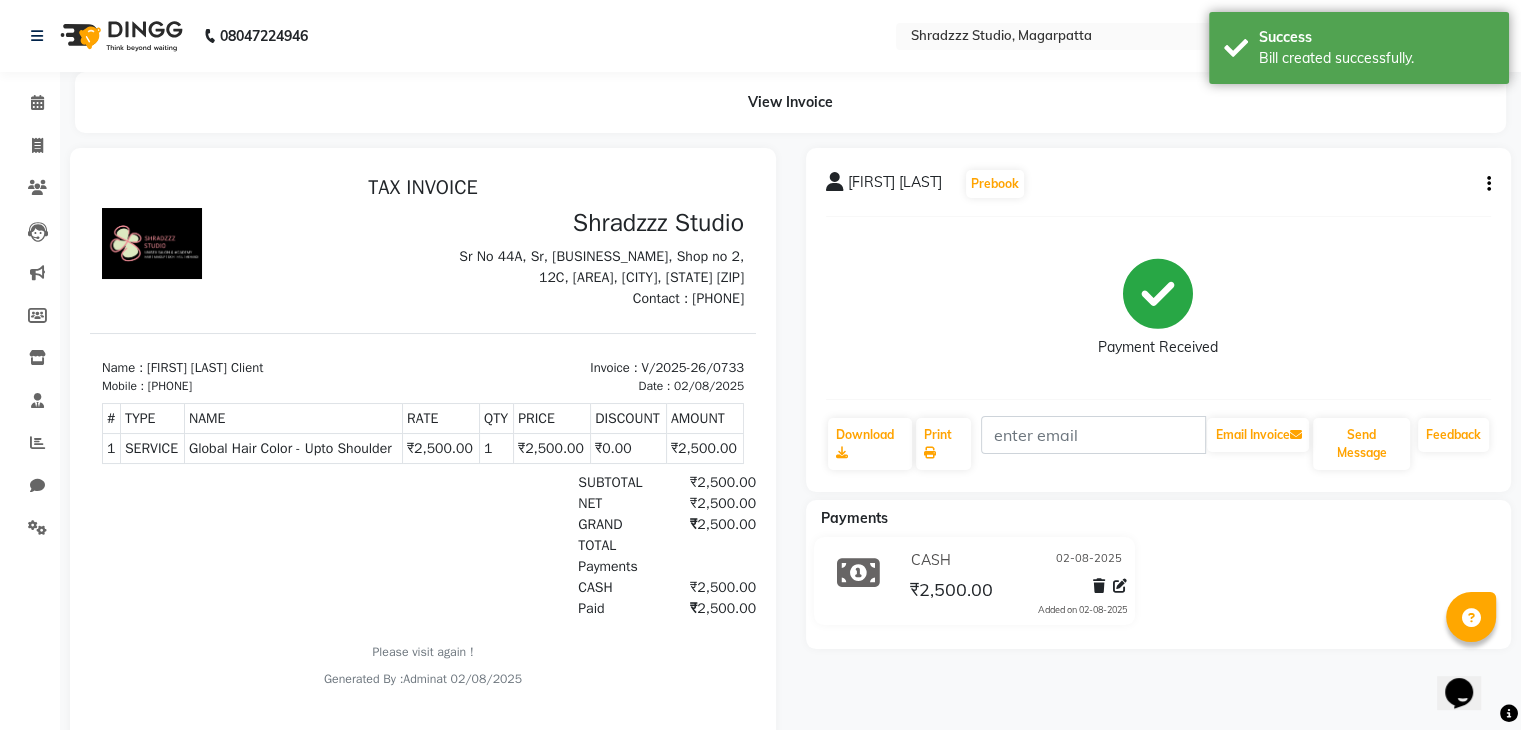 scroll, scrollTop: 0, scrollLeft: 0, axis: both 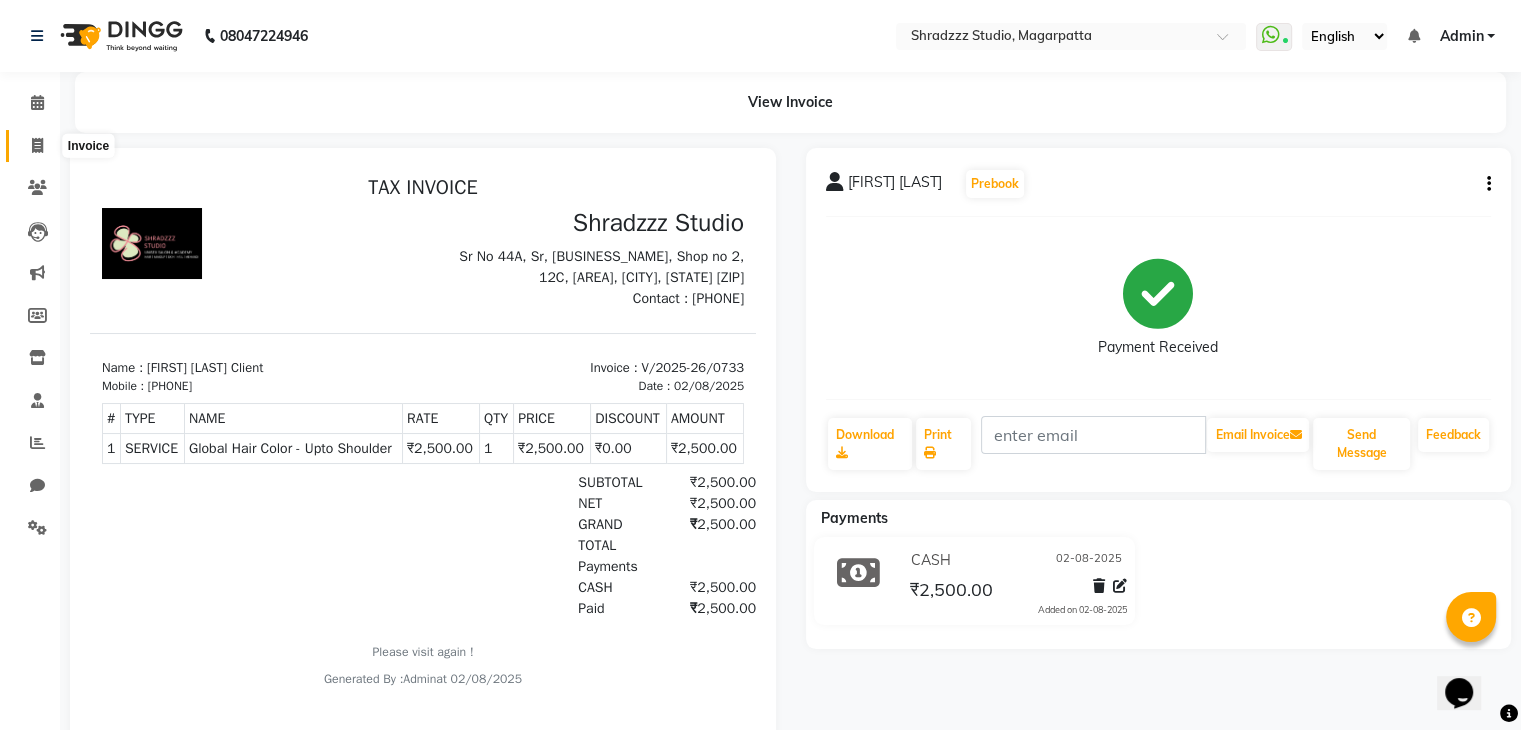 click 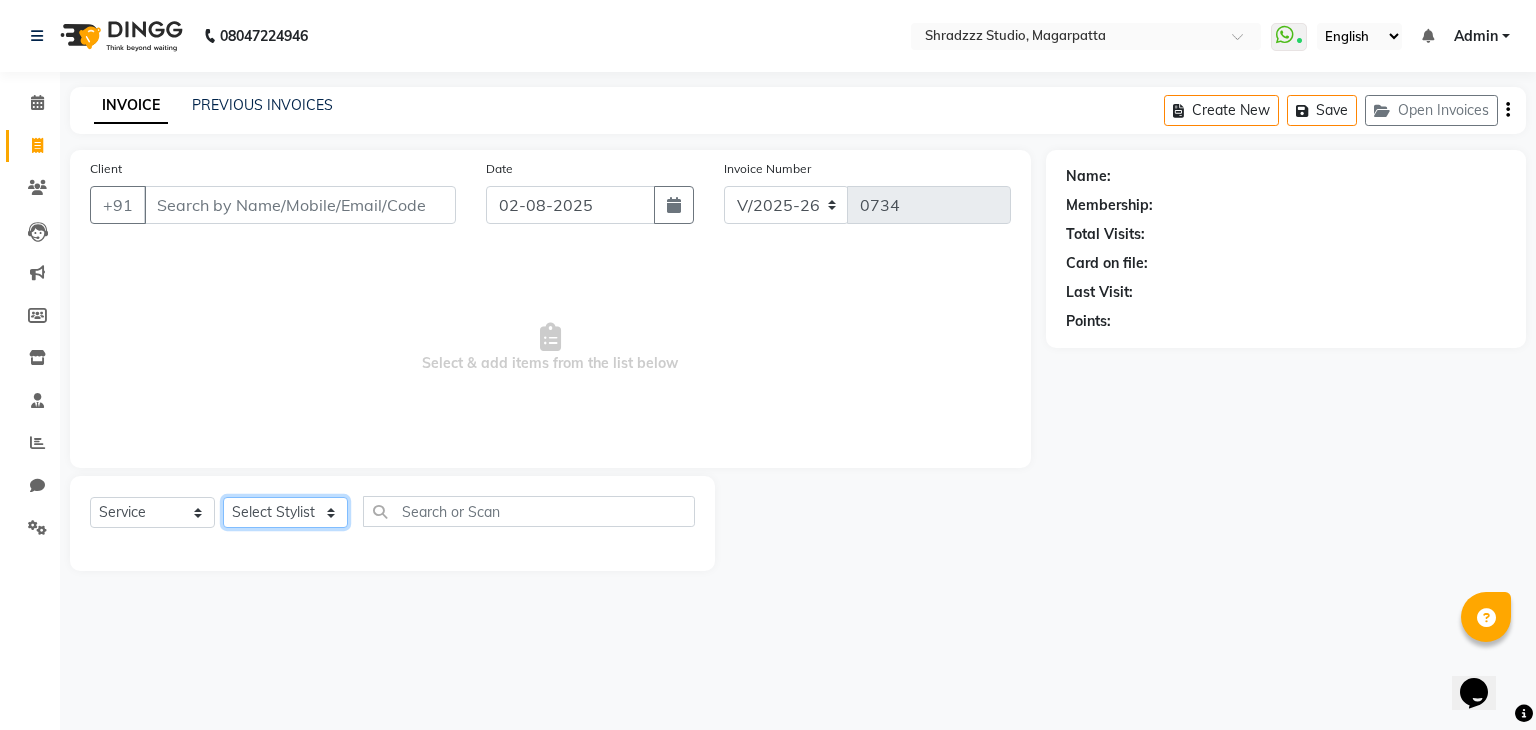 click on "Select Stylist [NAME] KALYANI KRISHANA Manager [NAME] [NAME] Sameer shaikh Sarojini swami" 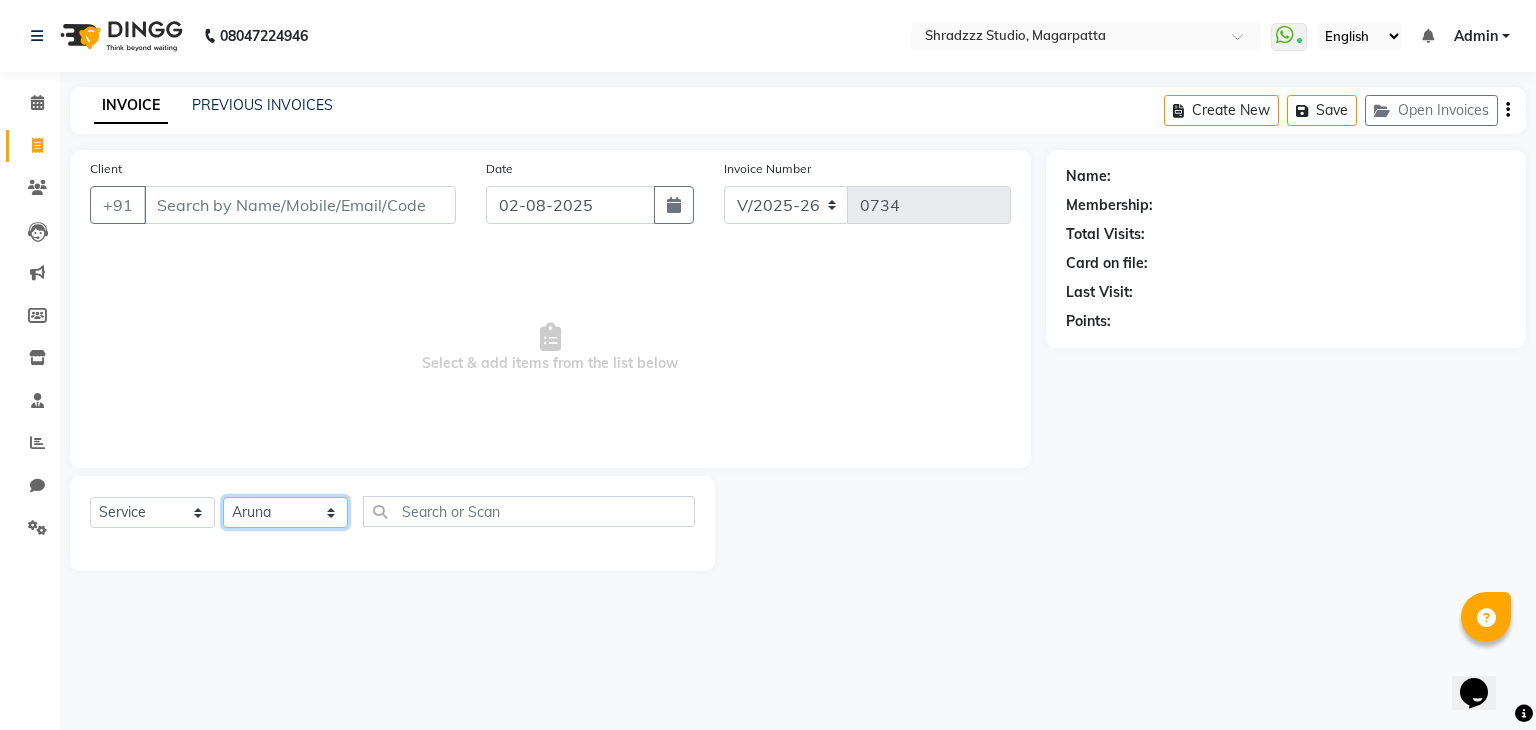 click on "Select Stylist [NAME] KALYANI KRISHANA Manager [NAME] [NAME] Sameer shaikh Sarojini swami" 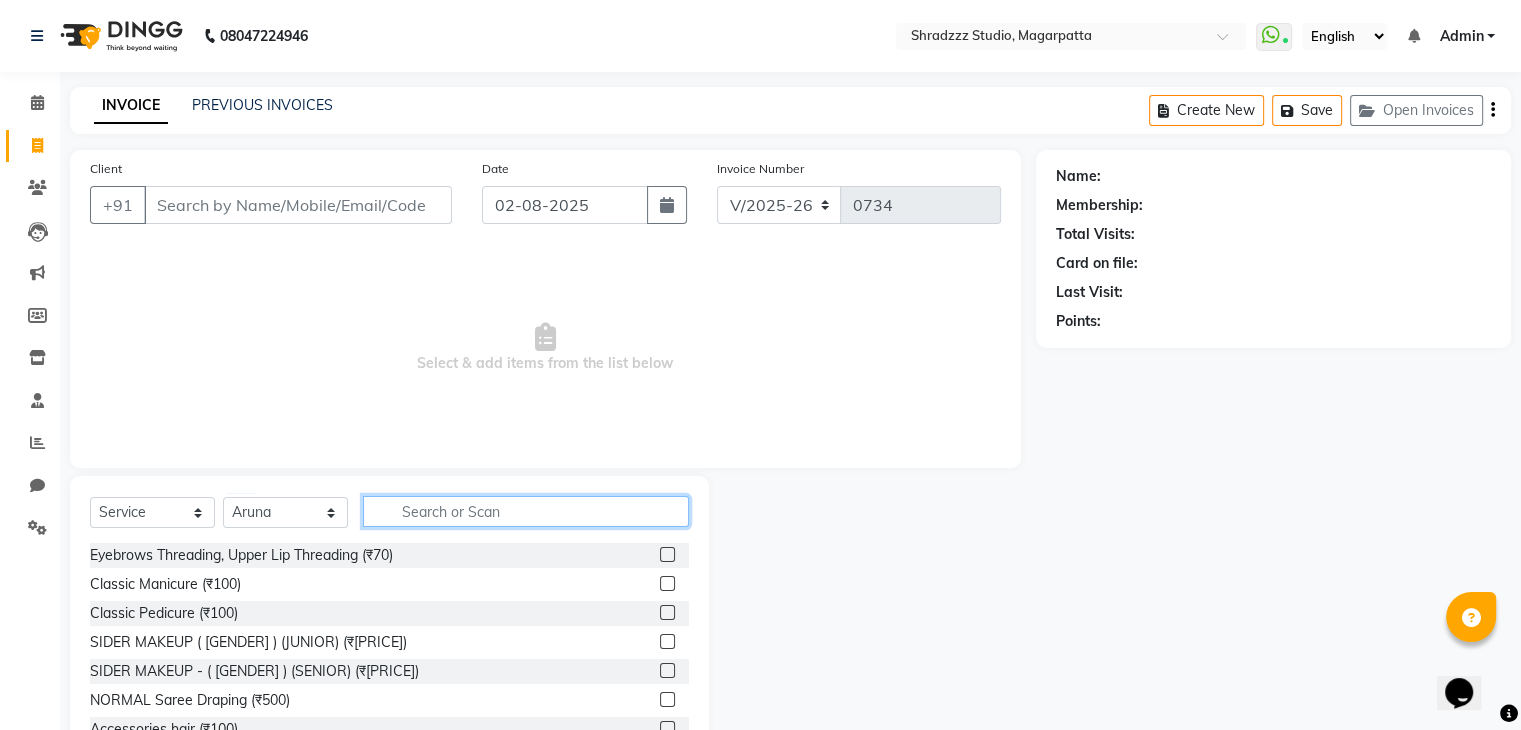 click 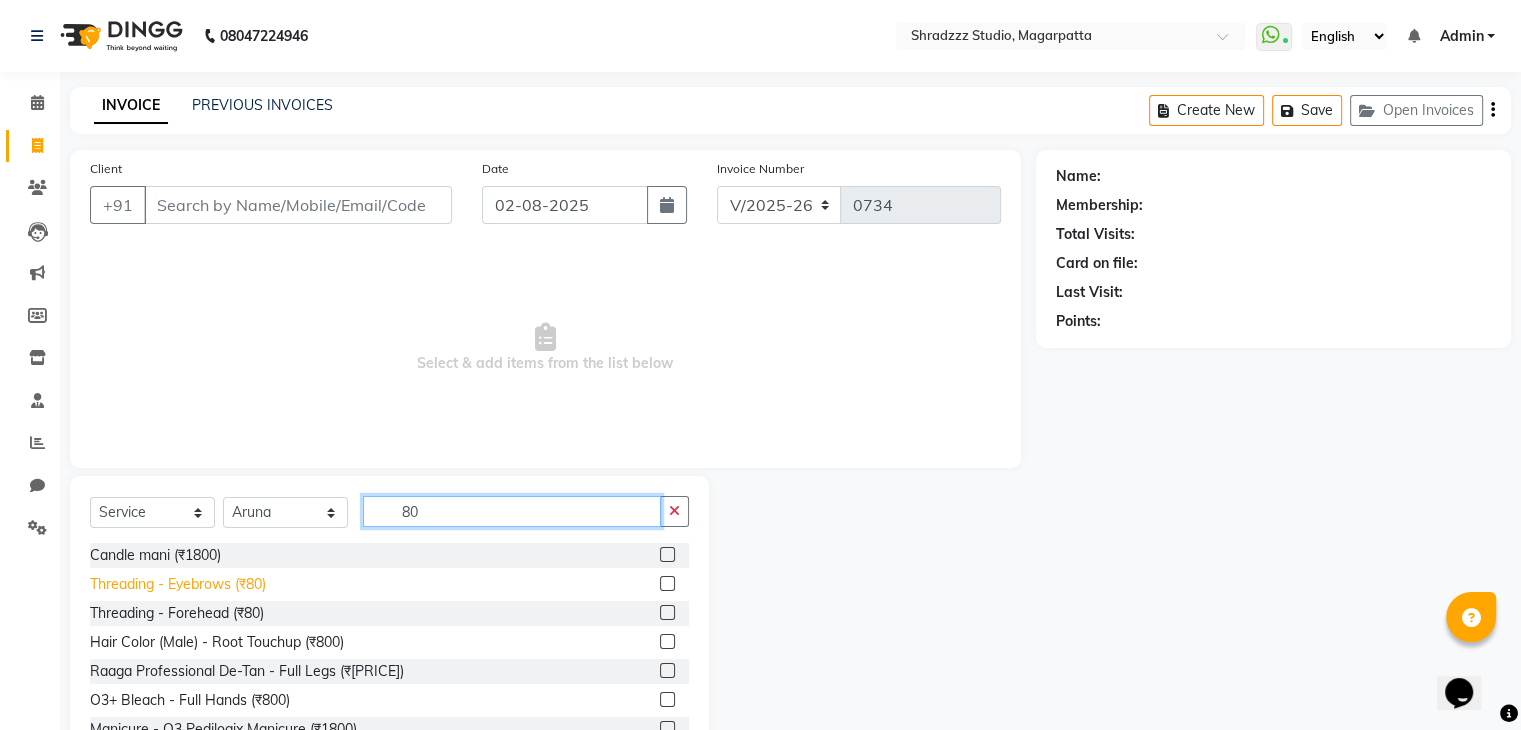 type on "80" 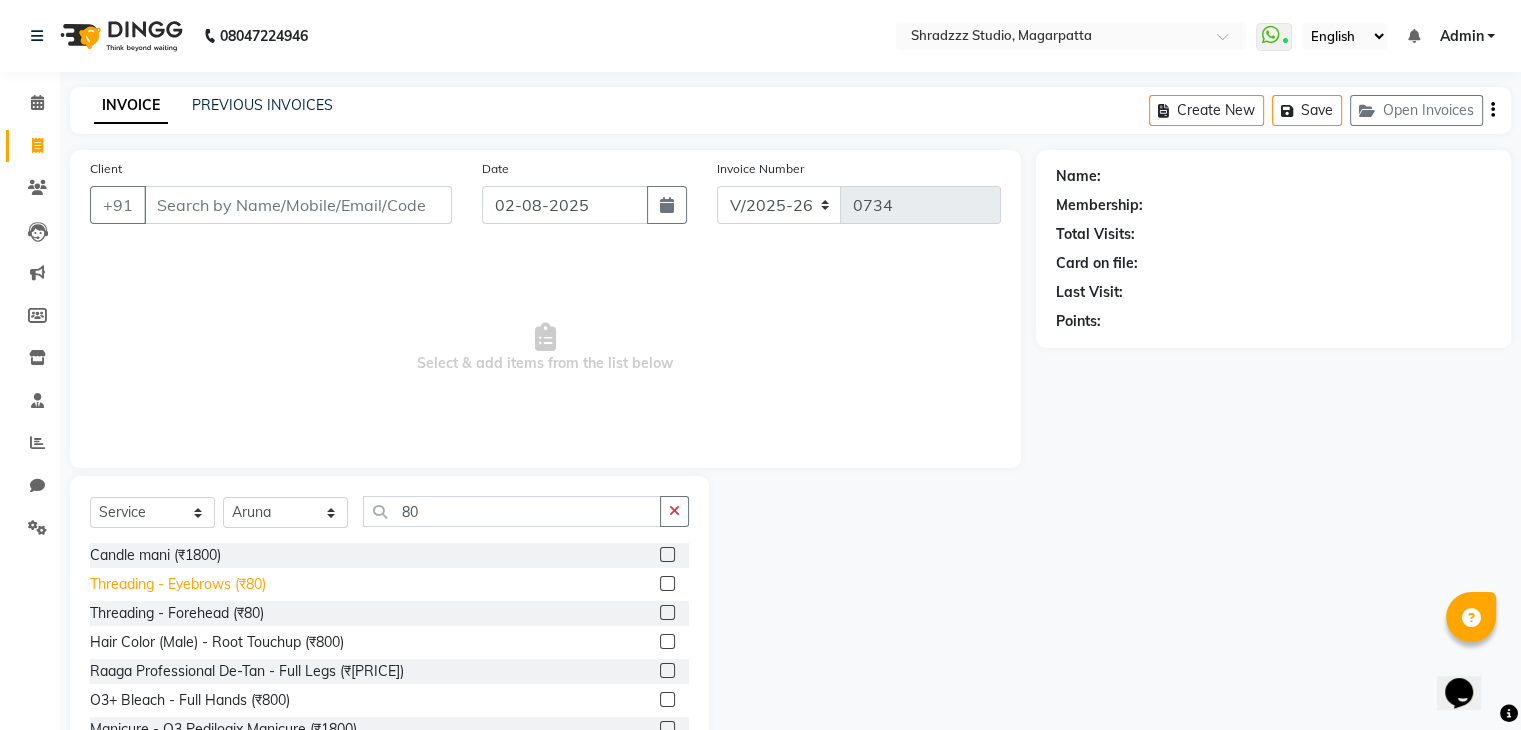 click on "Threading - Eyebrows (₹80)" 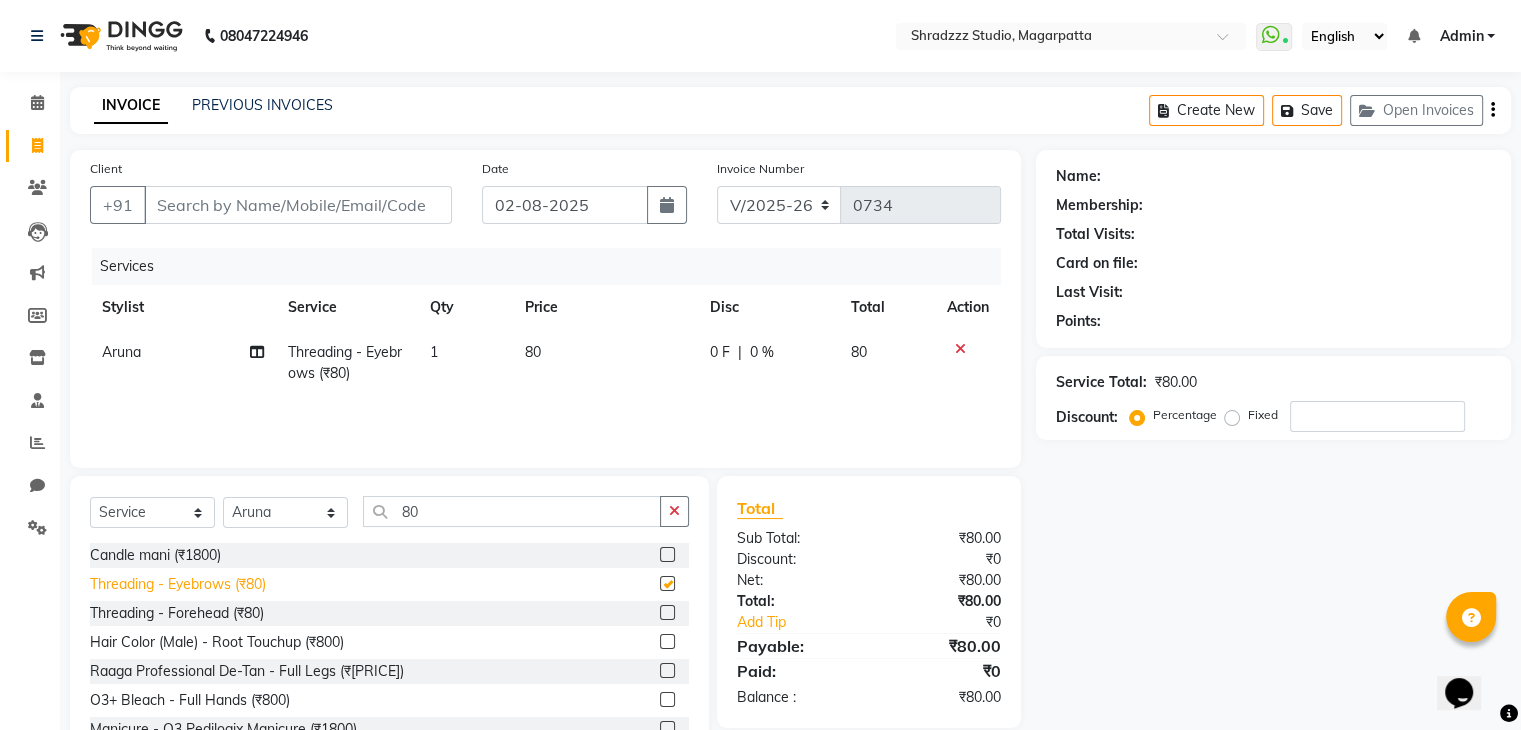 checkbox on "false" 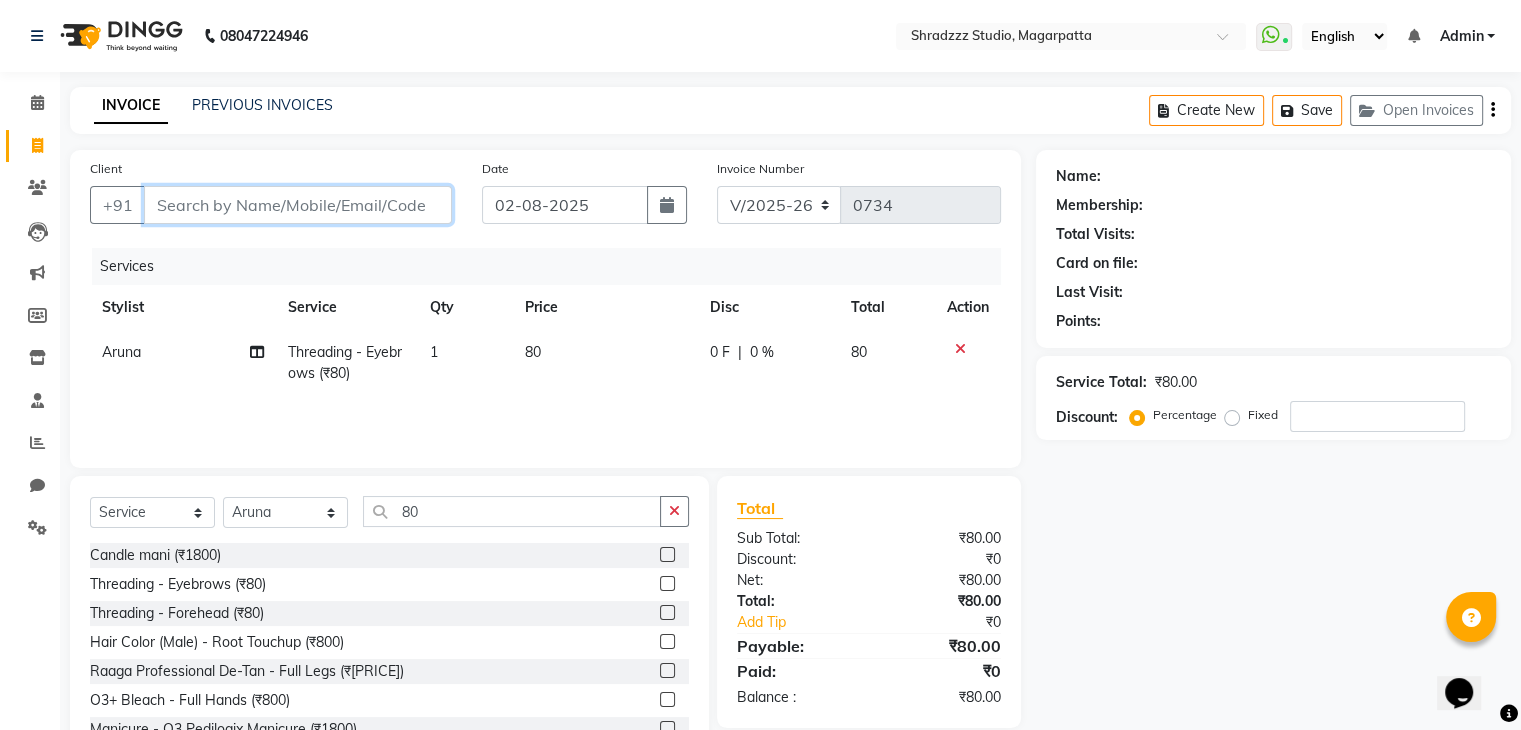 click on "Client" at bounding box center (298, 205) 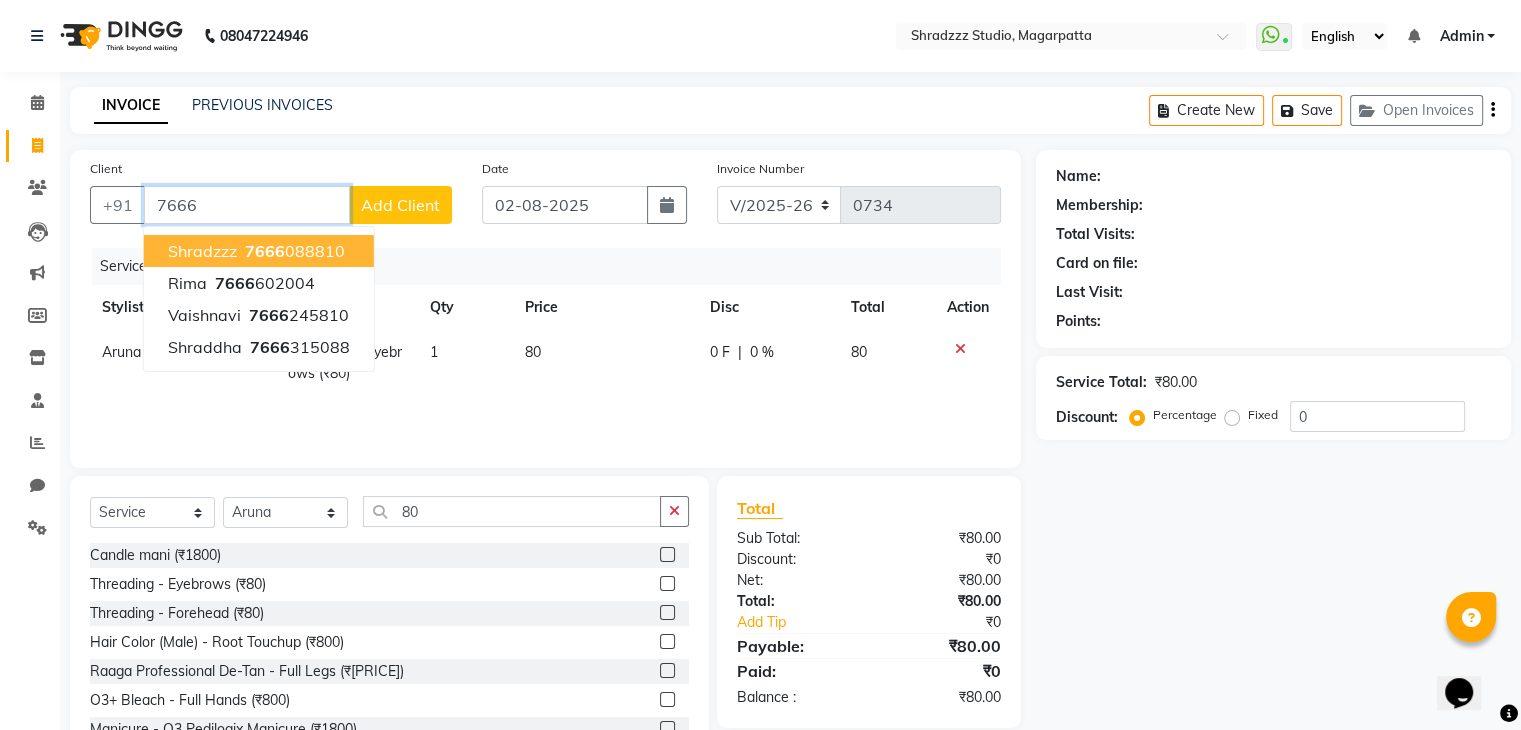 click on "7666" at bounding box center (265, 251) 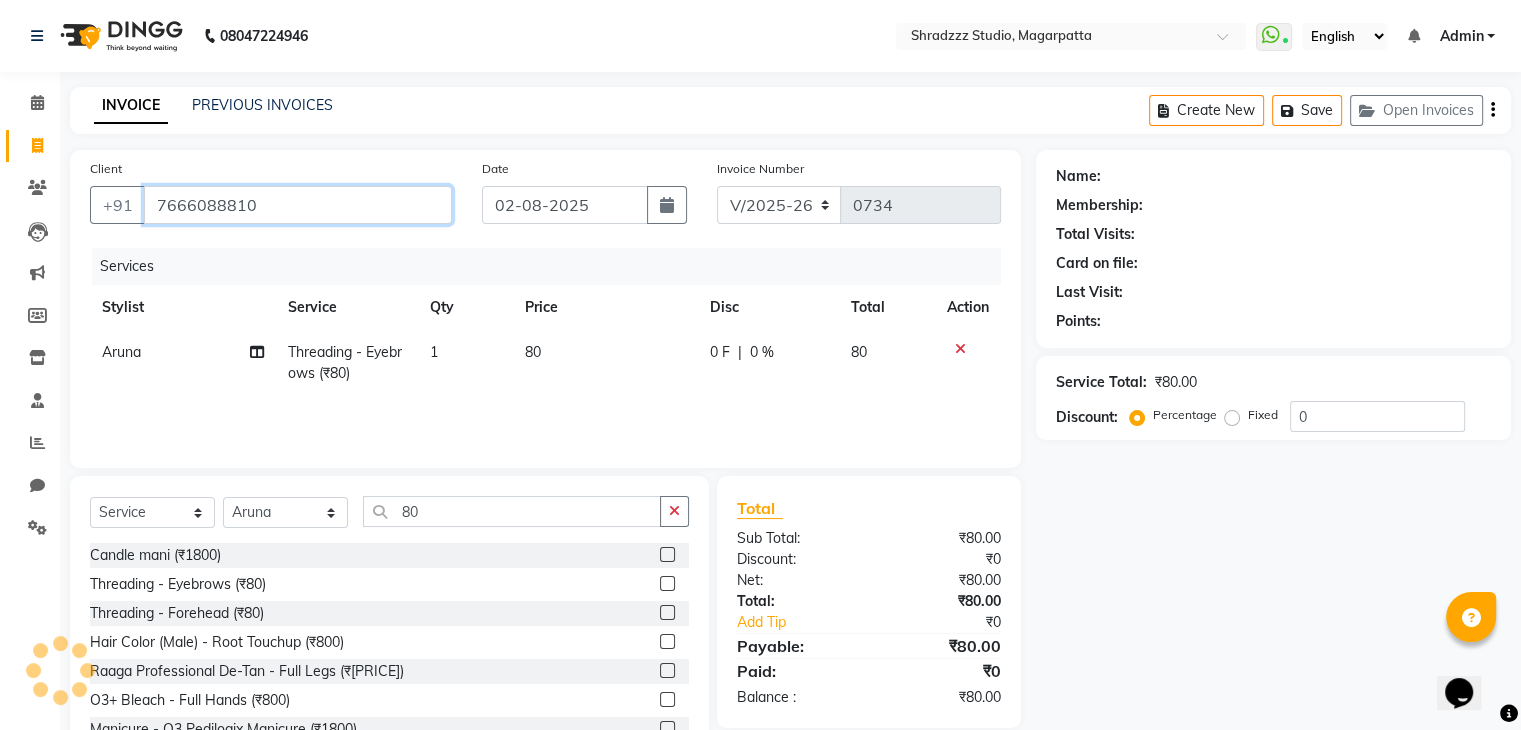 type on "7666088810" 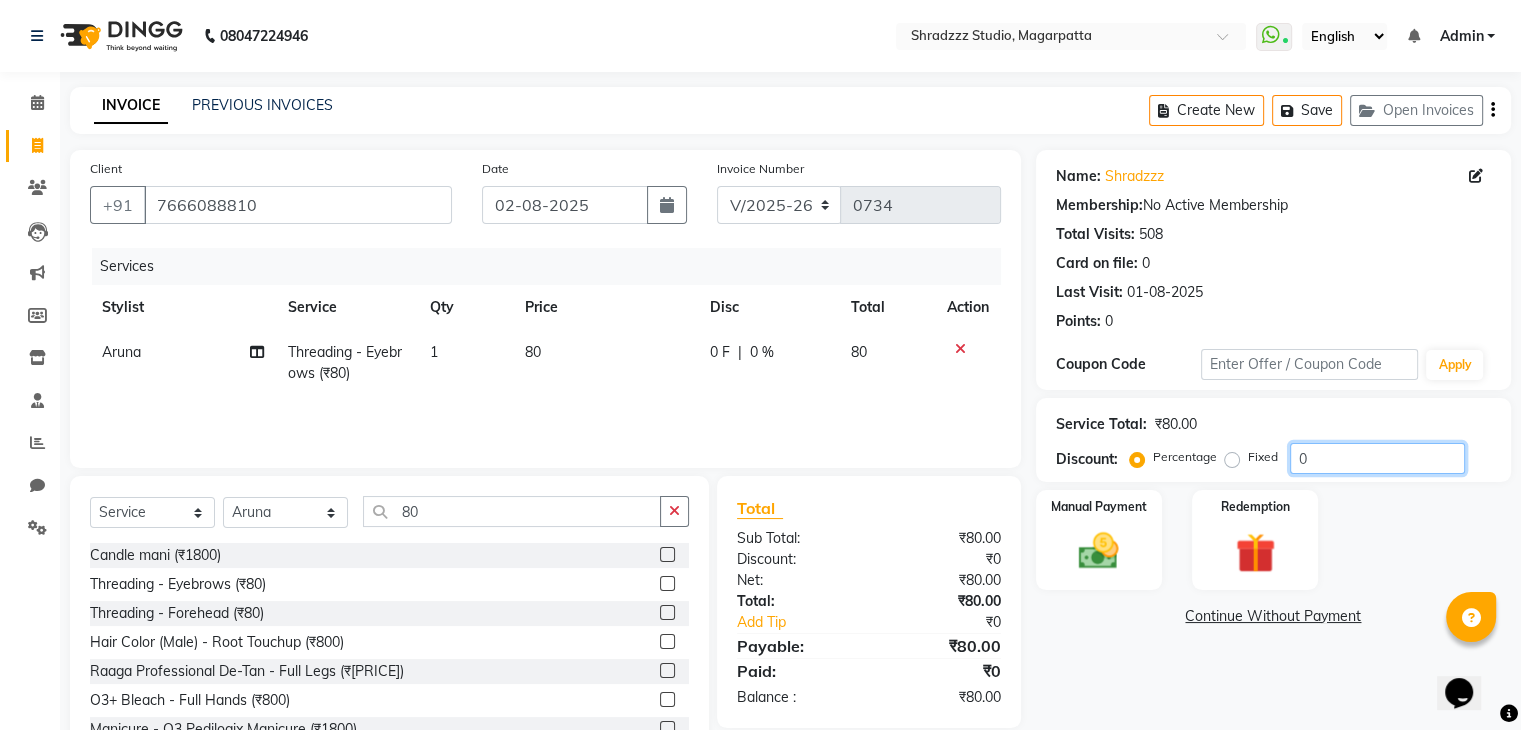 click on "0" 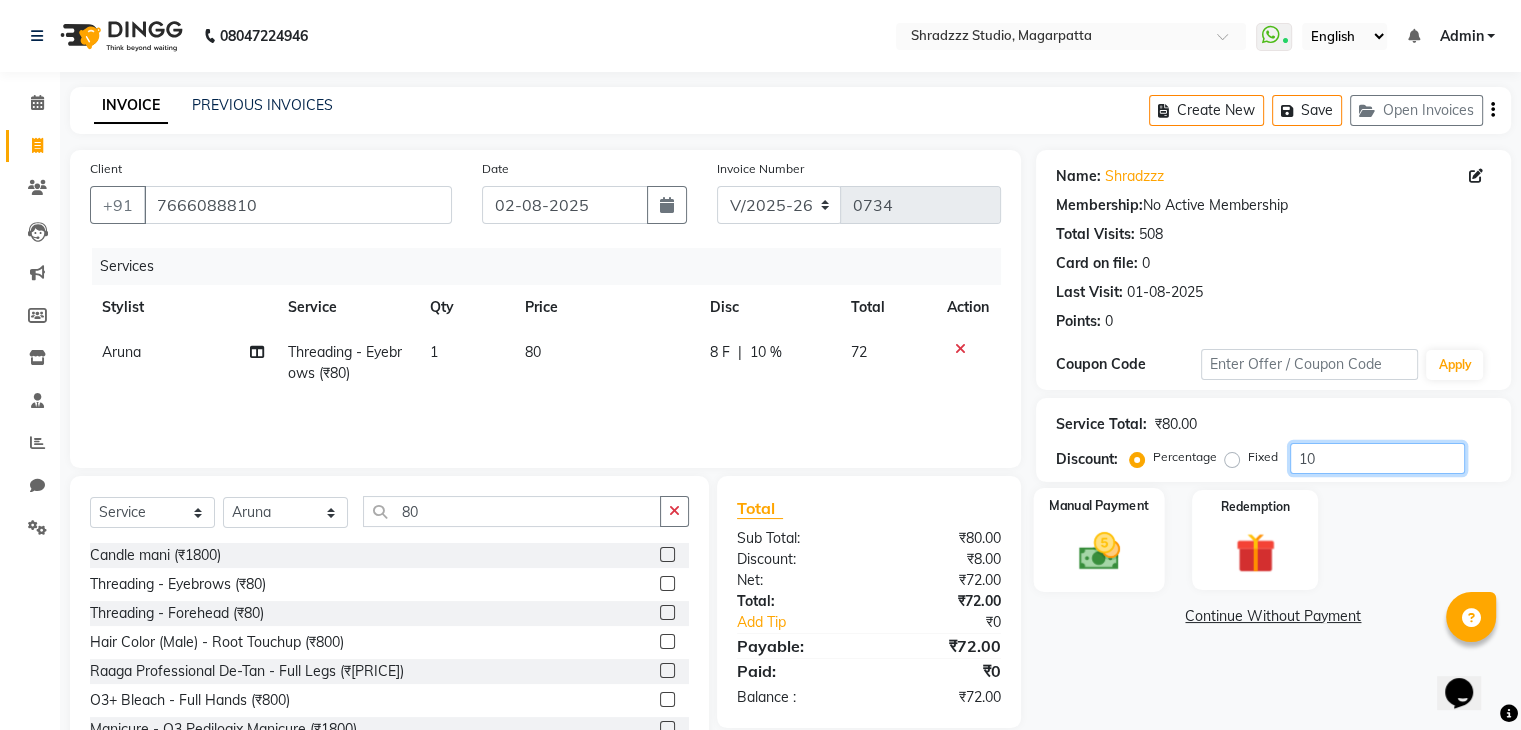 type on "10" 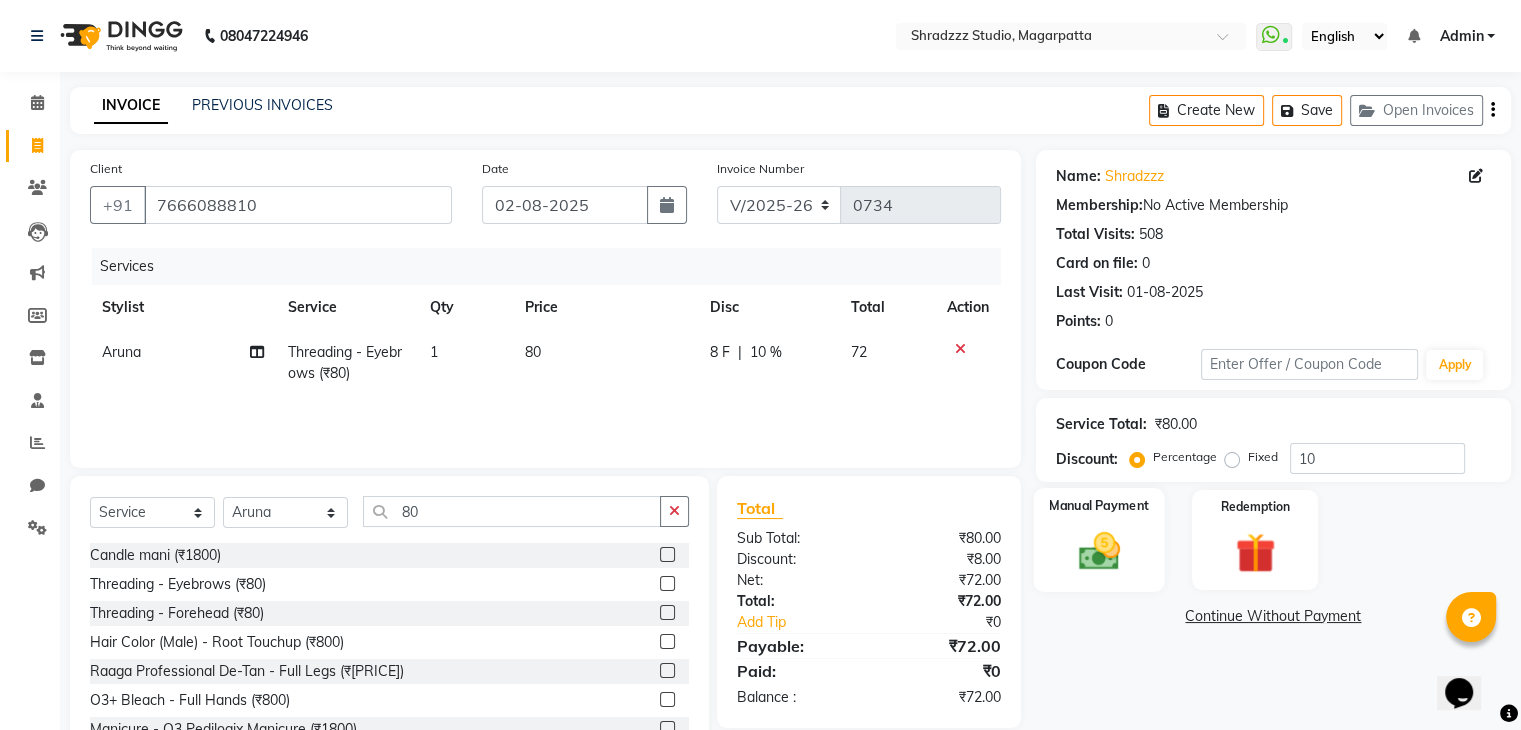 click 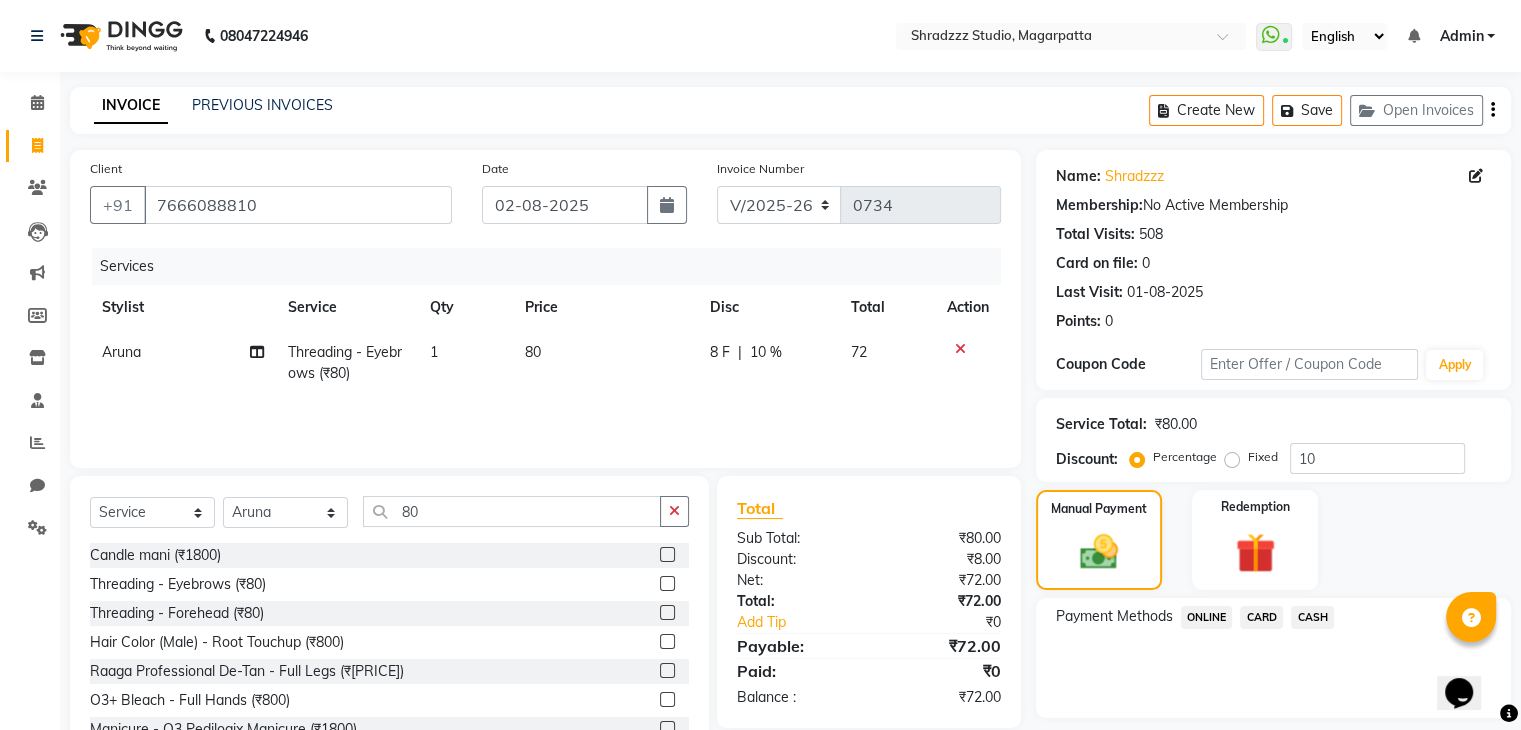 click on "ONLINE" 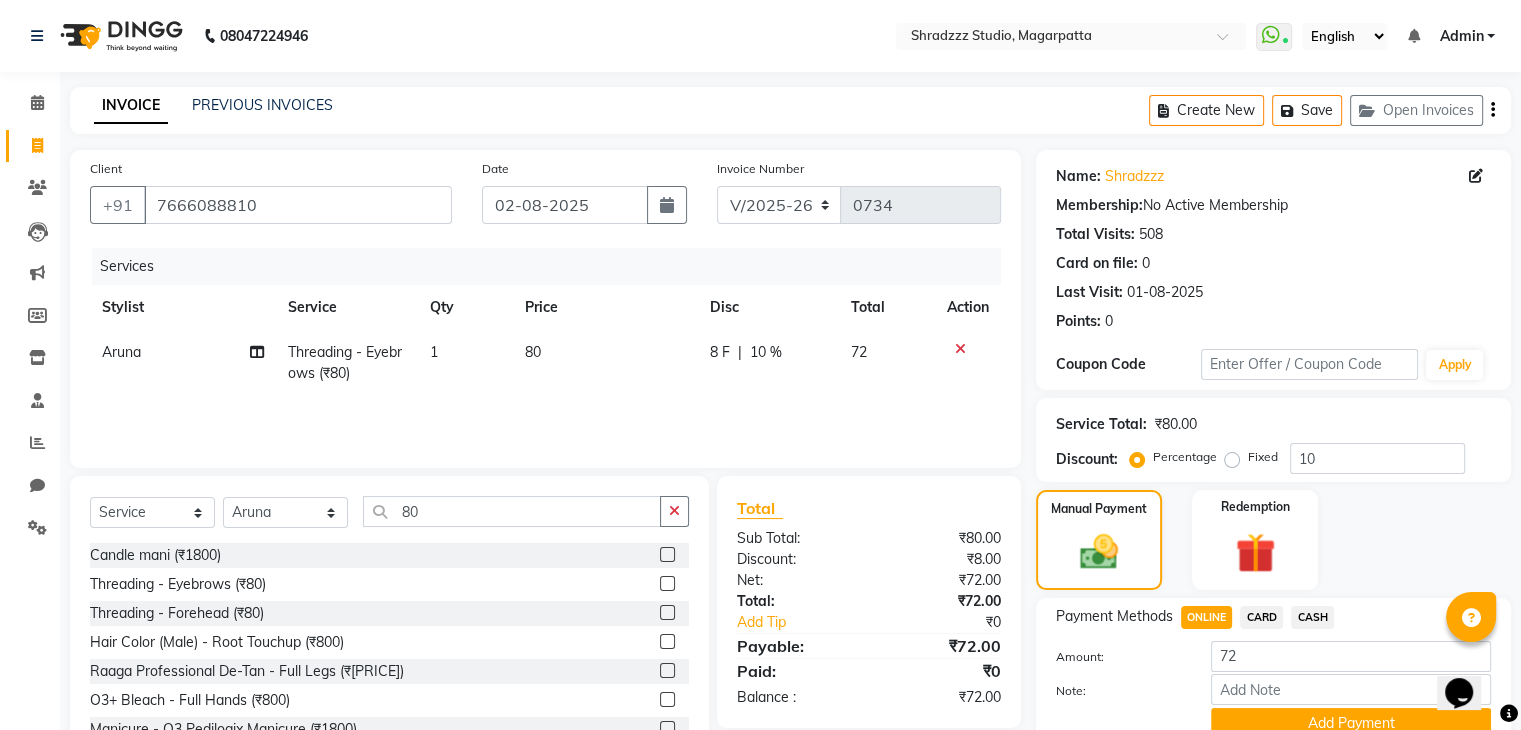 scroll, scrollTop: 89, scrollLeft: 0, axis: vertical 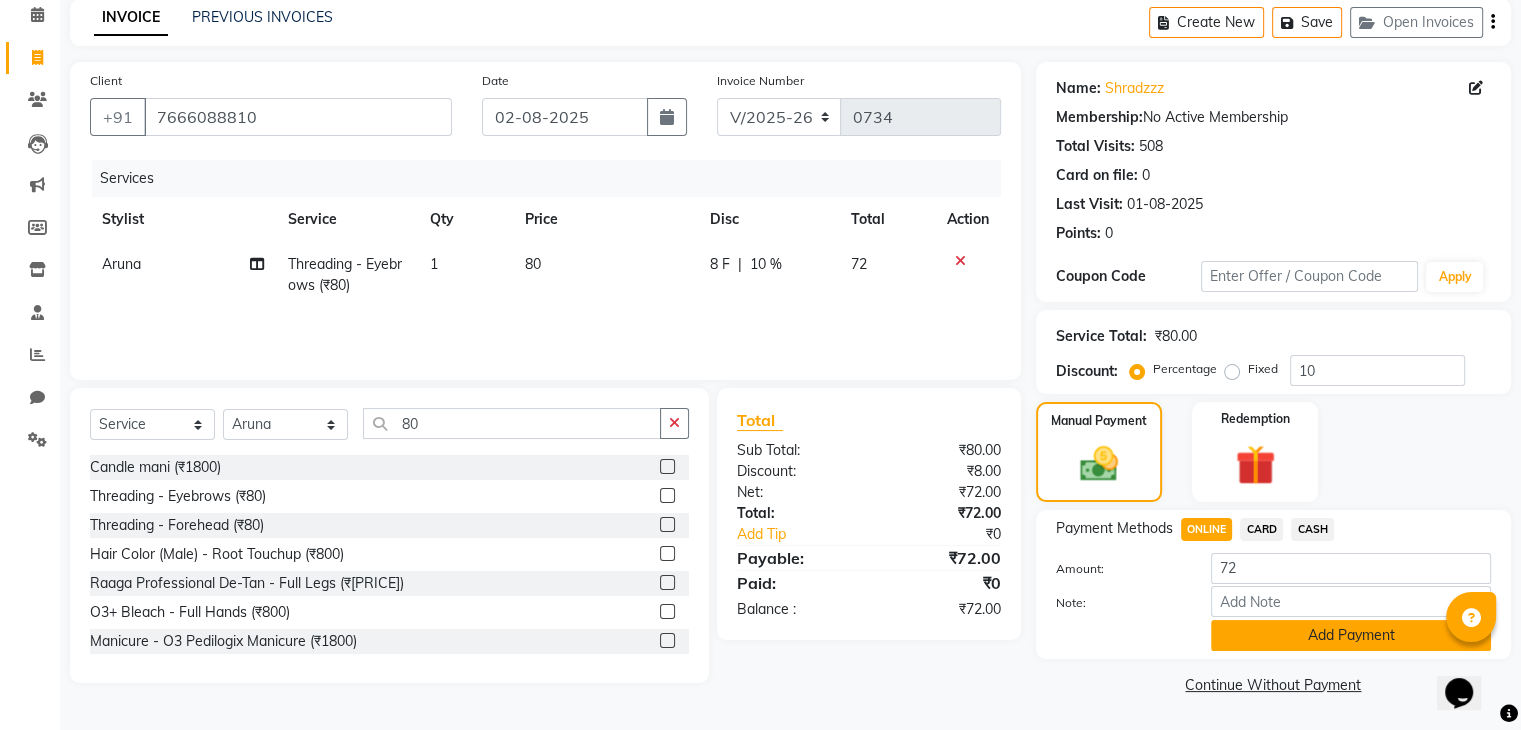 click on "Add Payment" 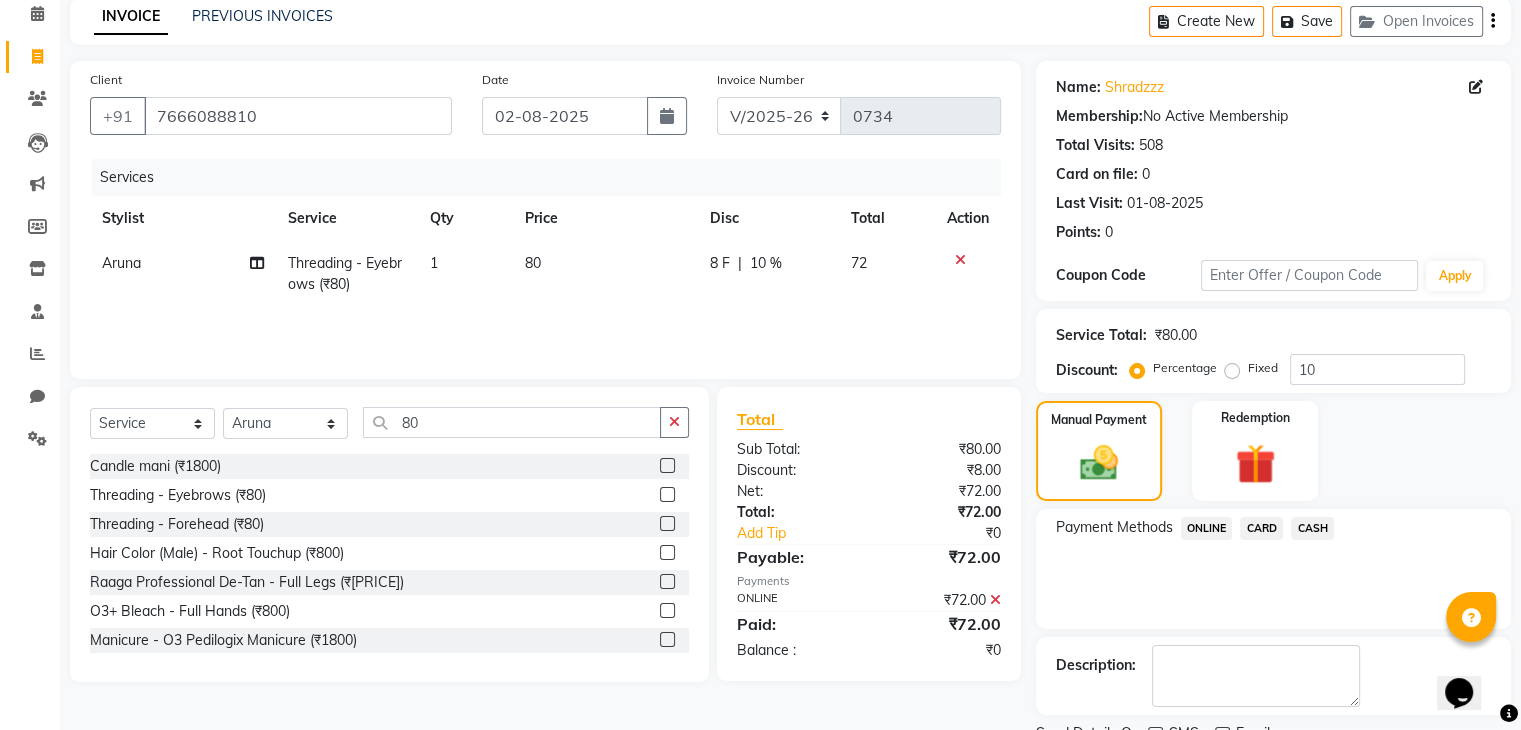 scroll, scrollTop: 171, scrollLeft: 0, axis: vertical 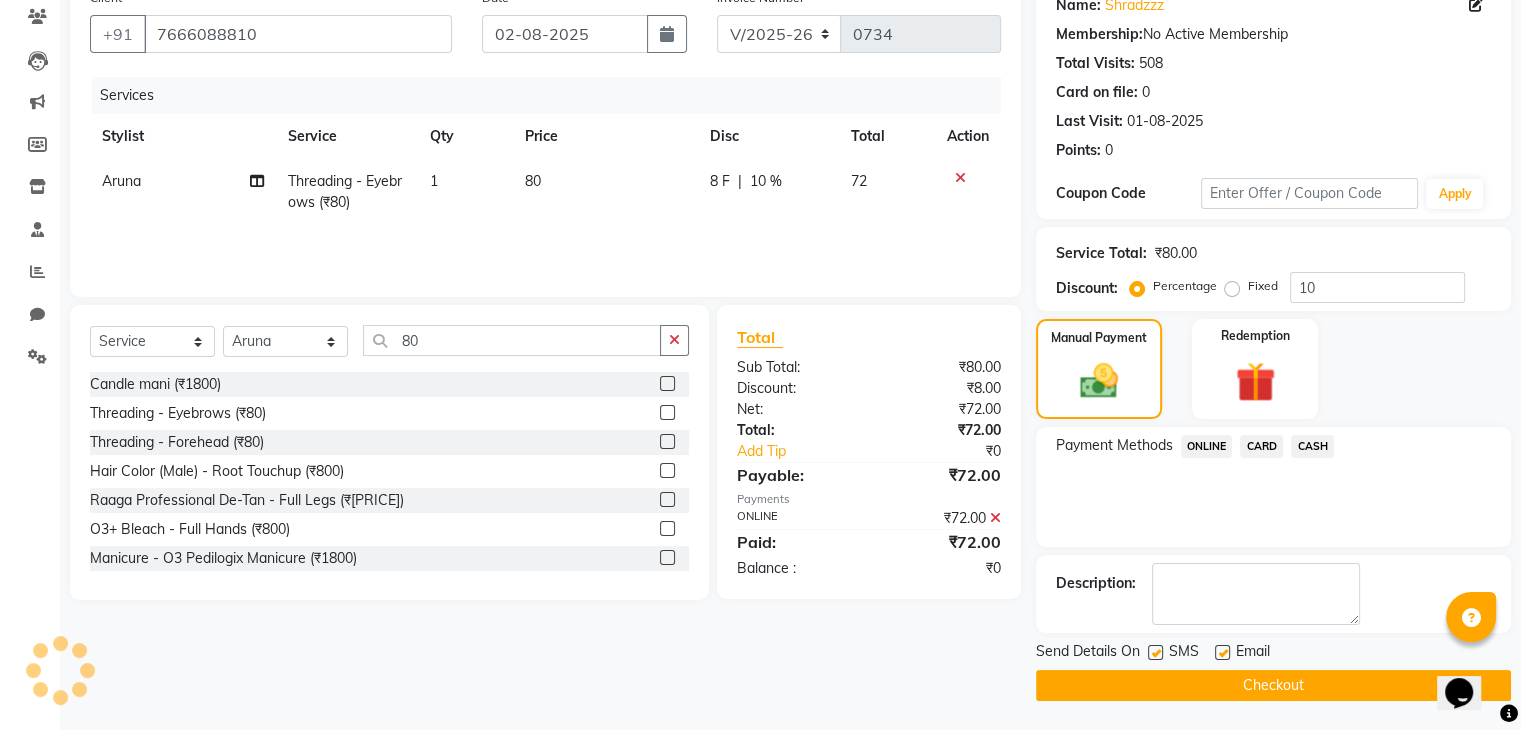click on "Checkout" 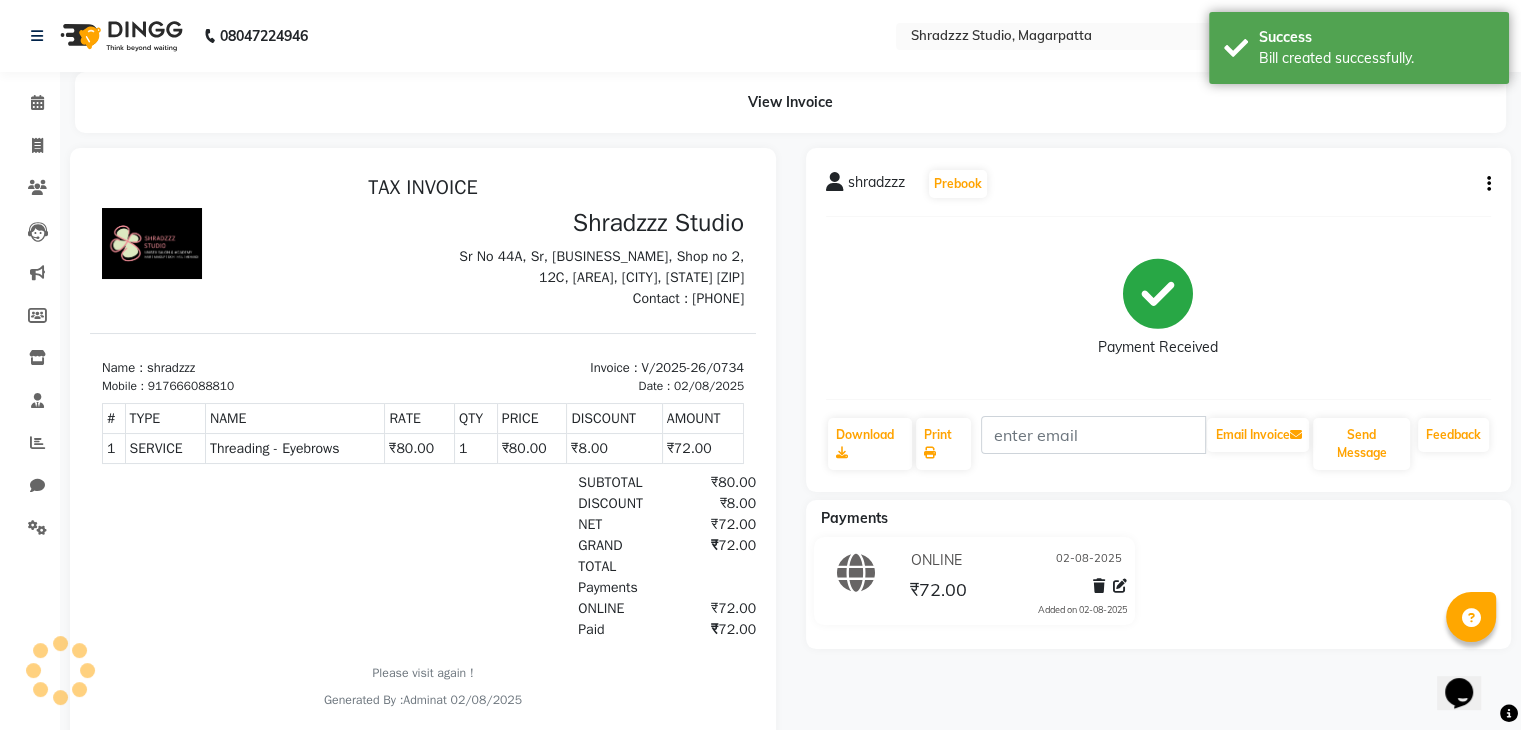 scroll, scrollTop: 0, scrollLeft: 0, axis: both 